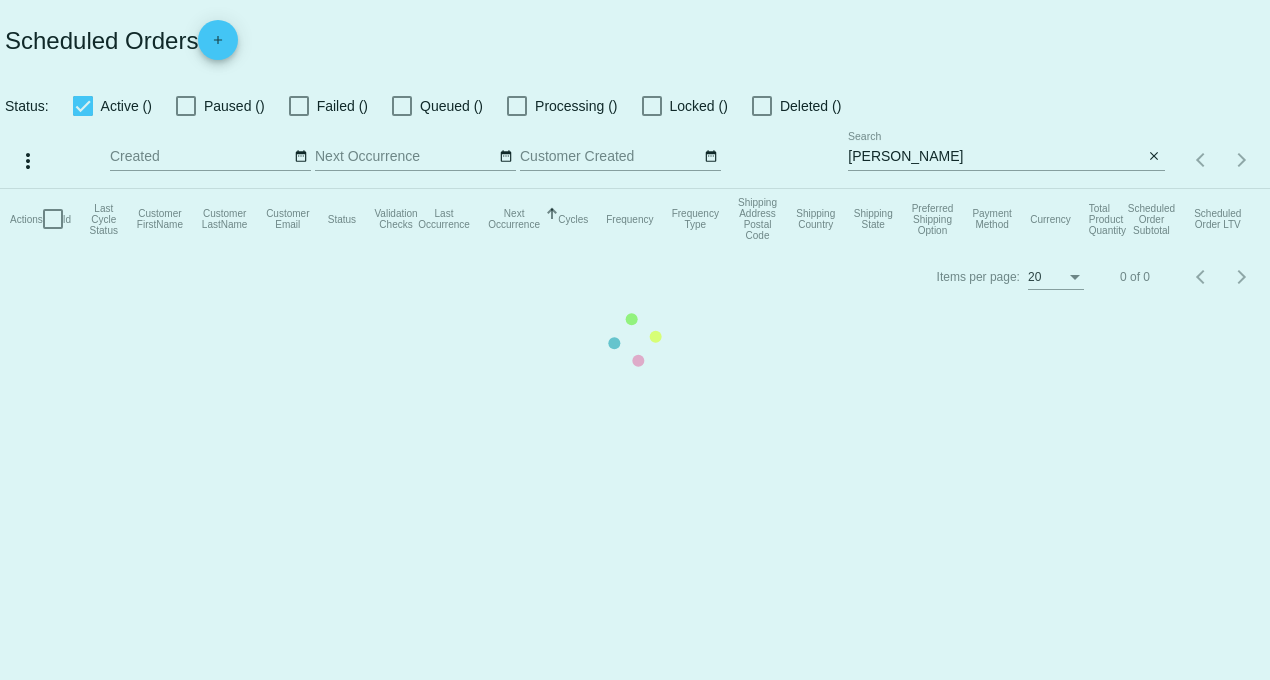 scroll, scrollTop: 0, scrollLeft: 0, axis: both 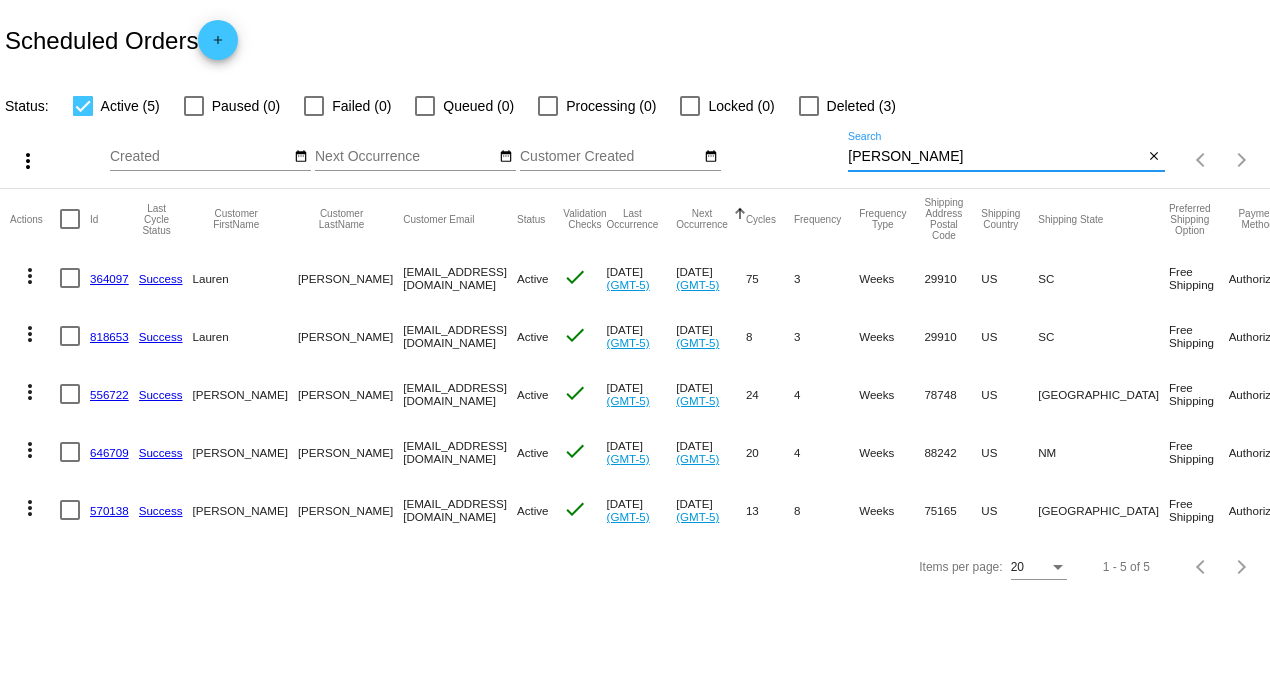 drag, startPoint x: 846, startPoint y: 155, endPoint x: 648, endPoint y: 159, distance: 198.0404 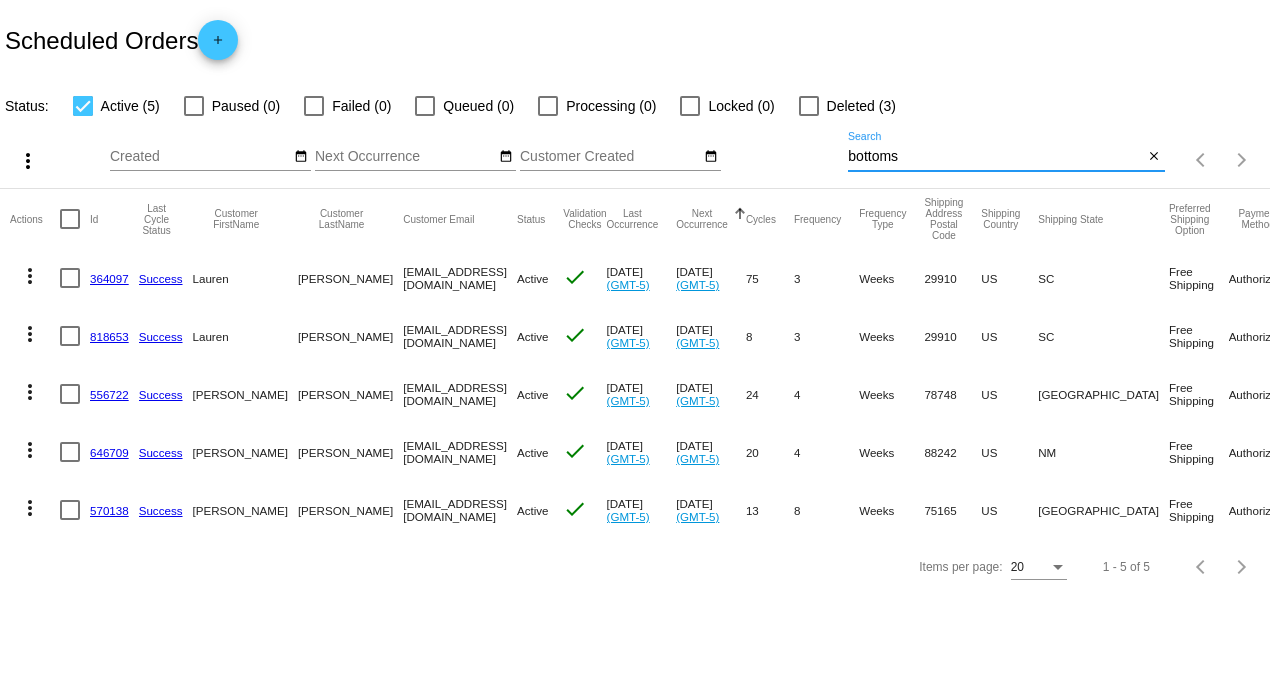 type on "bottoms" 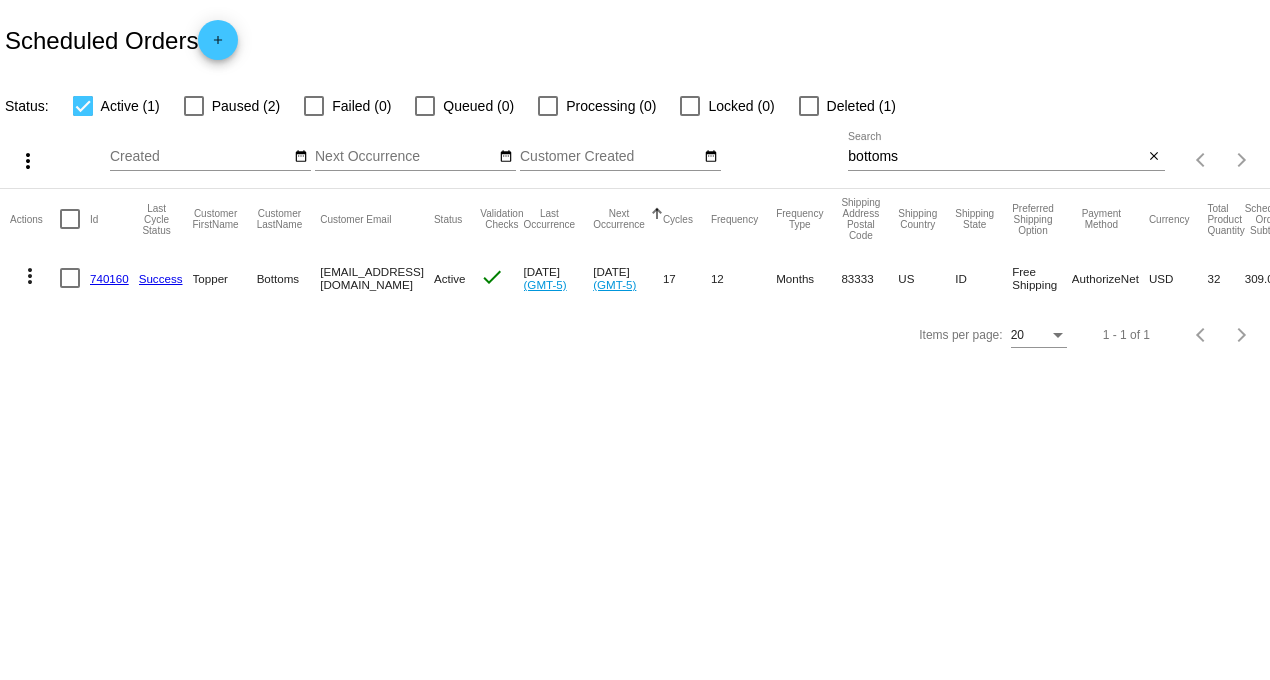 click on "740160" 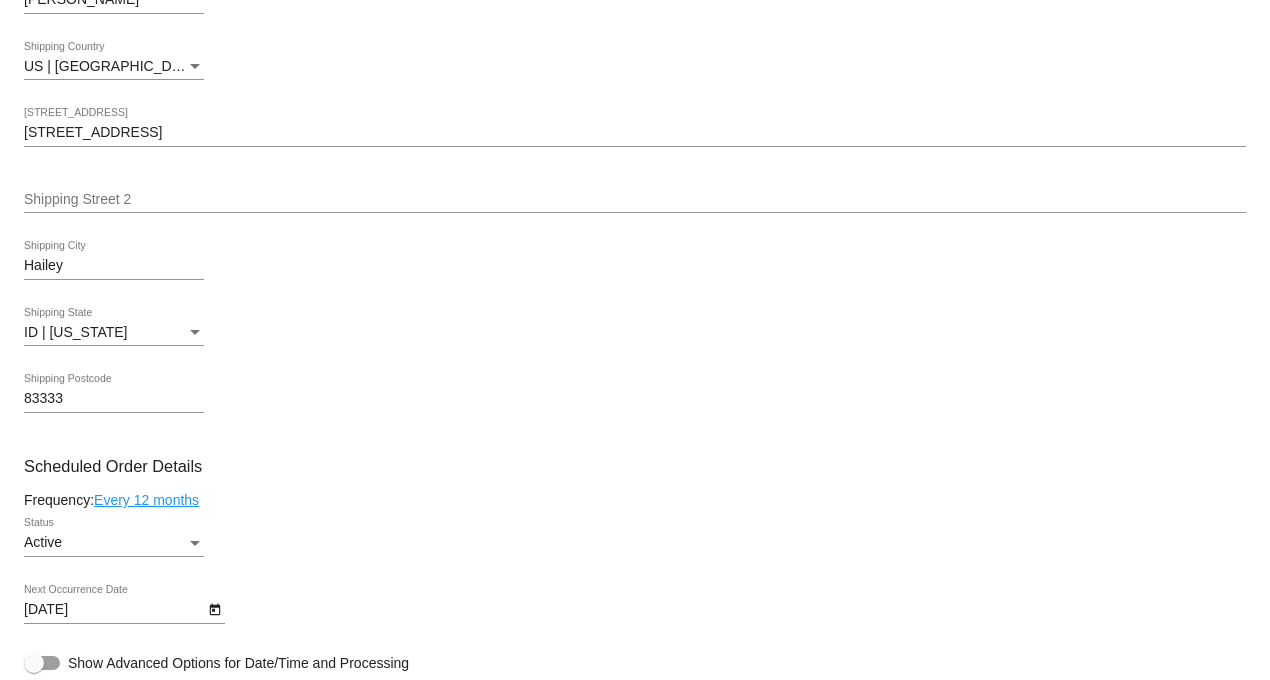 scroll, scrollTop: 888, scrollLeft: 0, axis: vertical 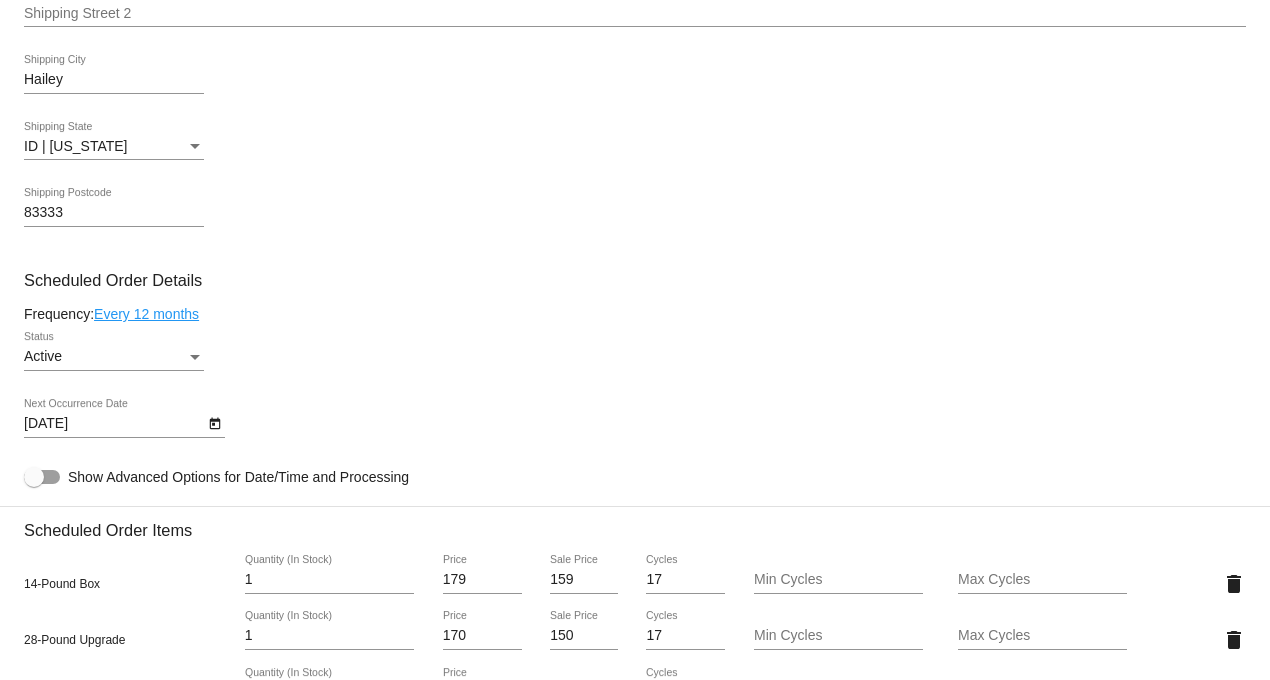 click 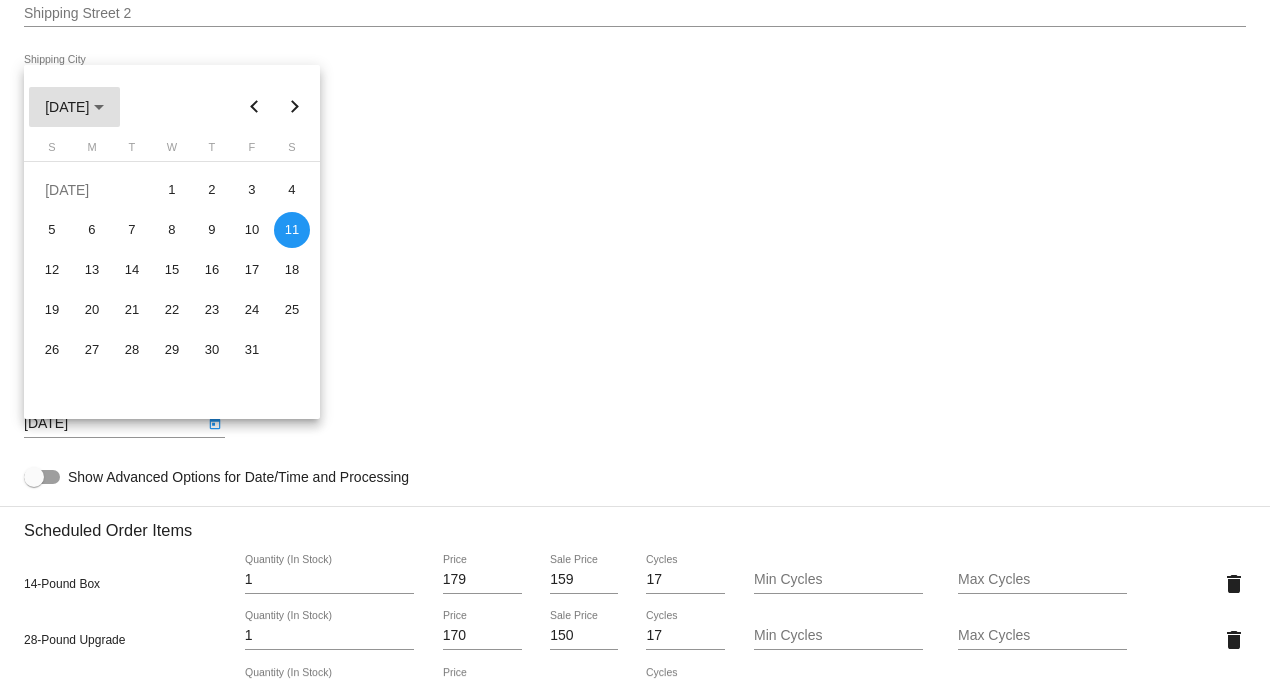 click on "[DATE]" at bounding box center (74, 107) 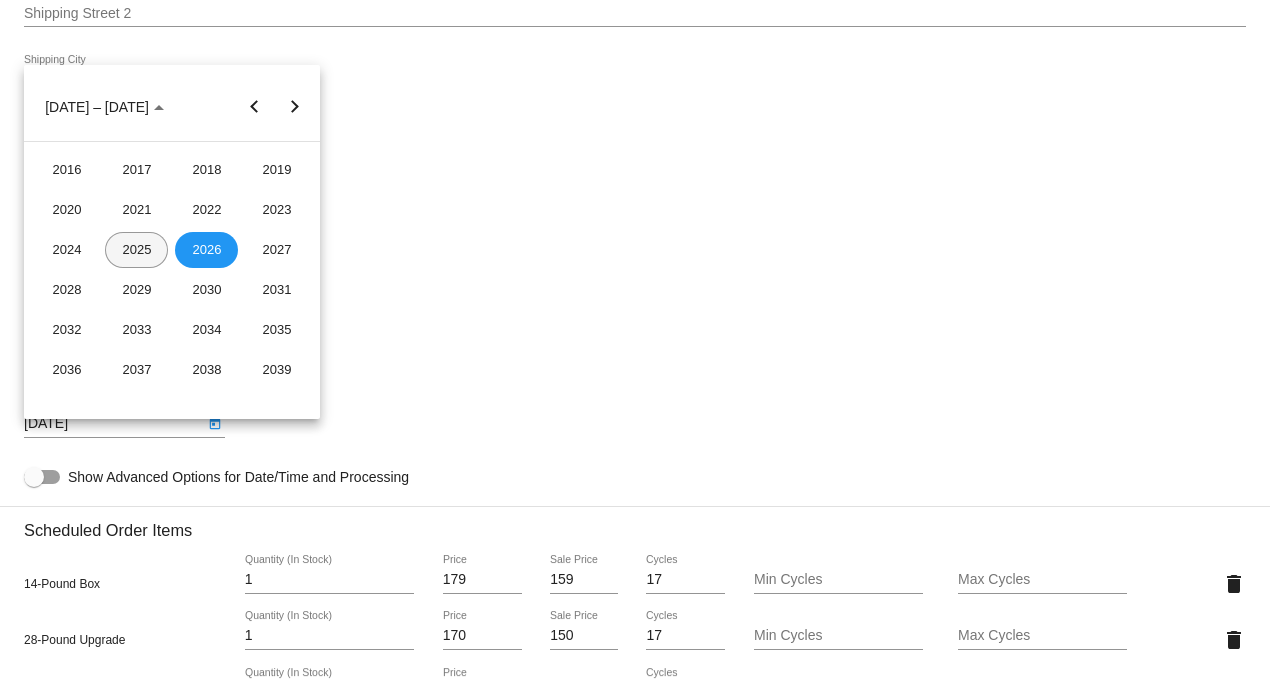 click on "2025" at bounding box center (136, 250) 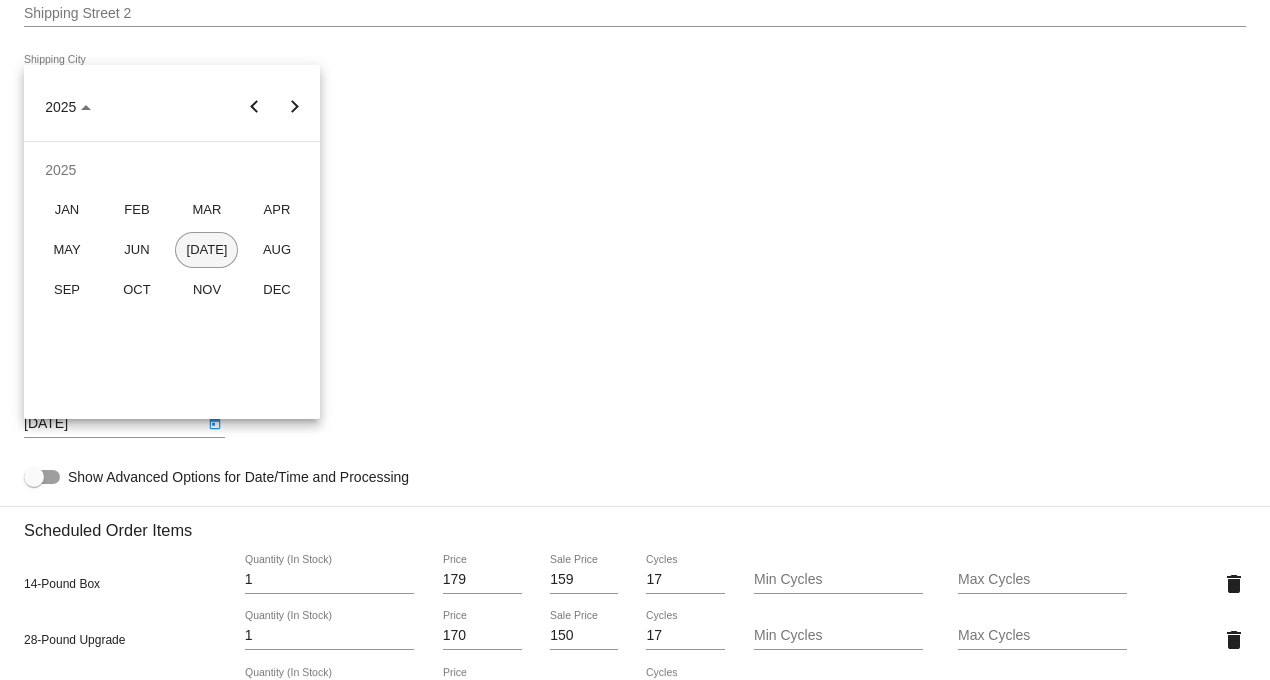 click on "[DATE]" at bounding box center [206, 250] 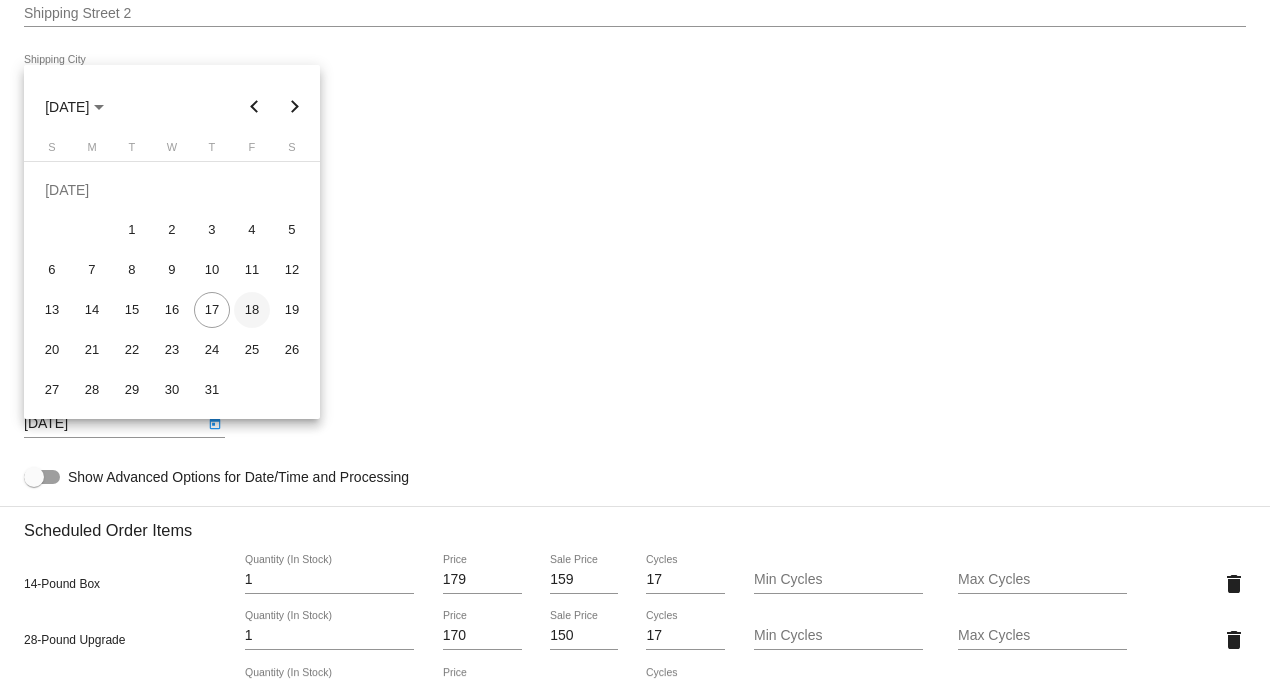 click on "18" at bounding box center [252, 310] 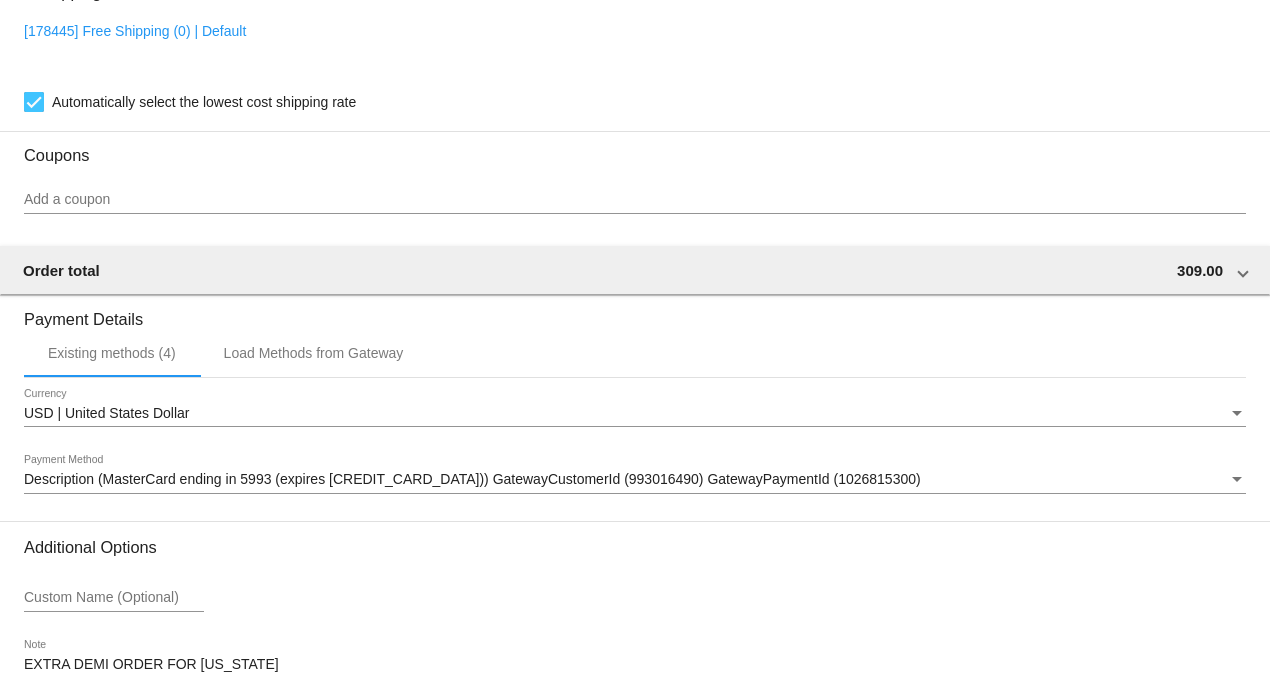 scroll, scrollTop: 1985, scrollLeft: 0, axis: vertical 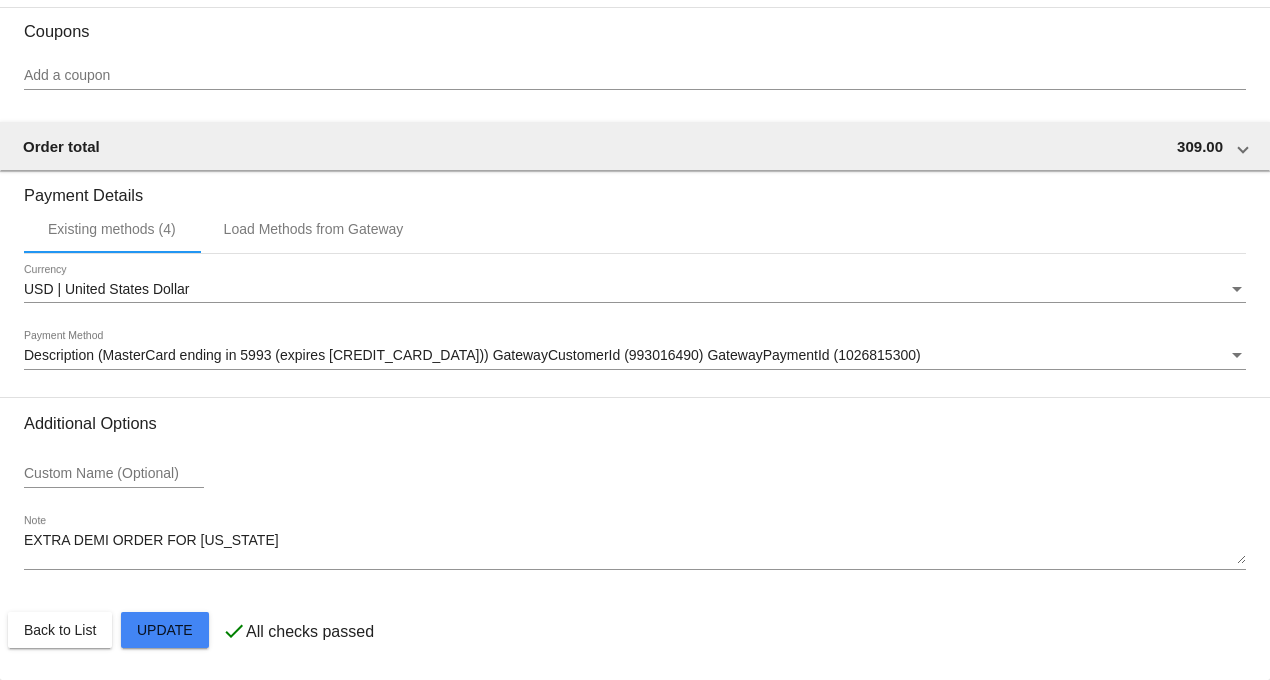click on "Customer
1226841: Topper Bottoms
[EMAIL_ADDRESS][DOMAIN_NAME]
Customer Shipping
Enter Shipping Address Select A Saved Address (0)
Hunter
Shipping First Name
[PERSON_NAME]
Shipping Last Name
[GEOGRAPHIC_DATA] | [GEOGRAPHIC_DATA]
Shipping Country
[STREET_ADDRESS]
[STREET_ADDRESS]
[GEOGRAPHIC_DATA]
ID | [US_STATE]
Shipping State
83333
Shipping Postcode
Scheduled Order Details
Frequency:
Every 12 months
Active
Status
1" 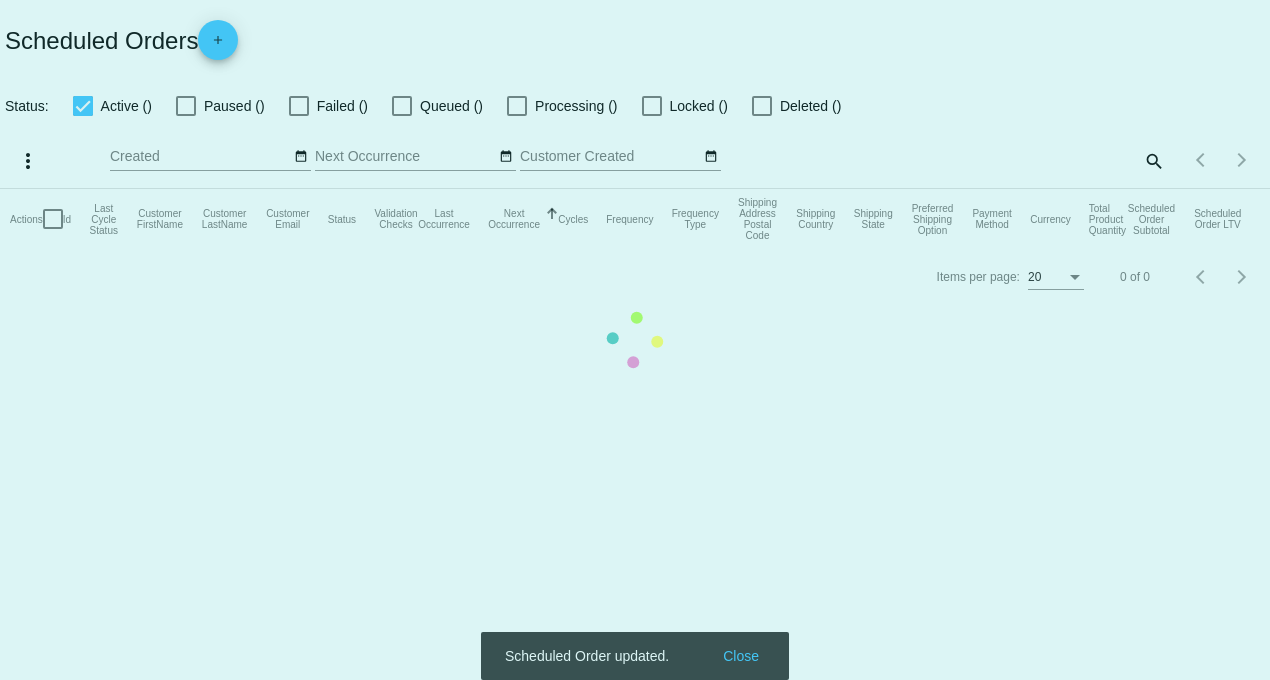 scroll, scrollTop: 0, scrollLeft: 0, axis: both 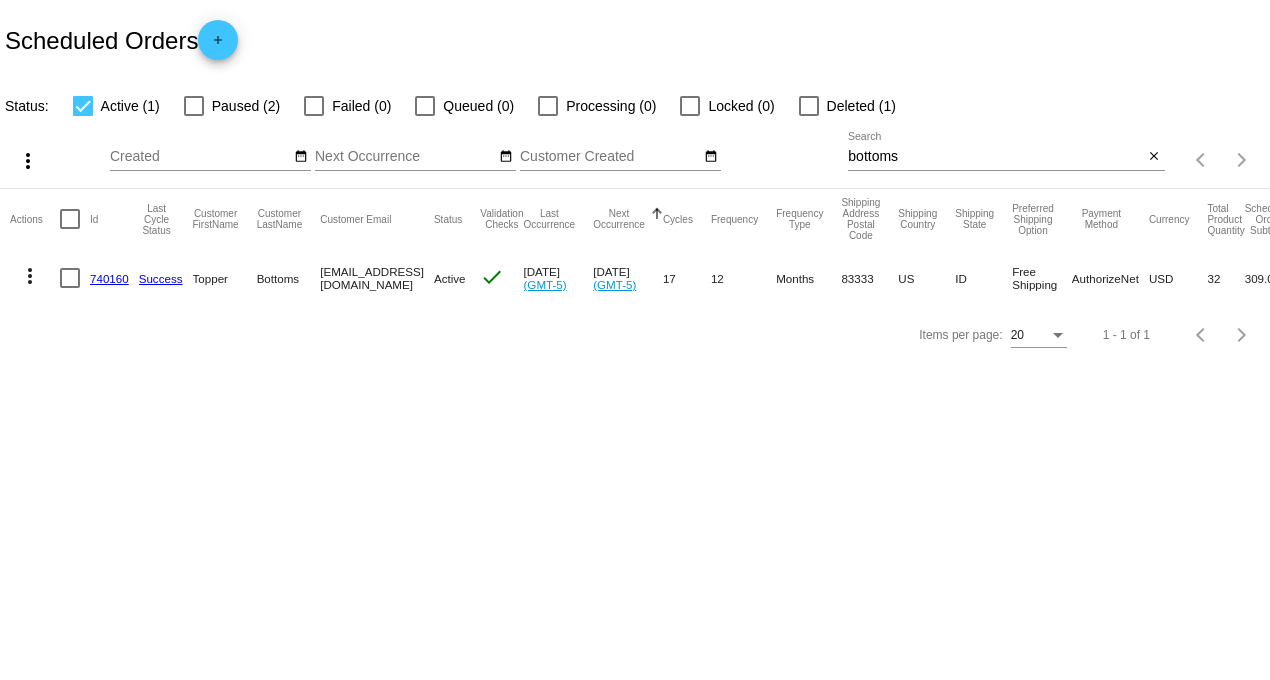 click on "Scheduled Orders
add" 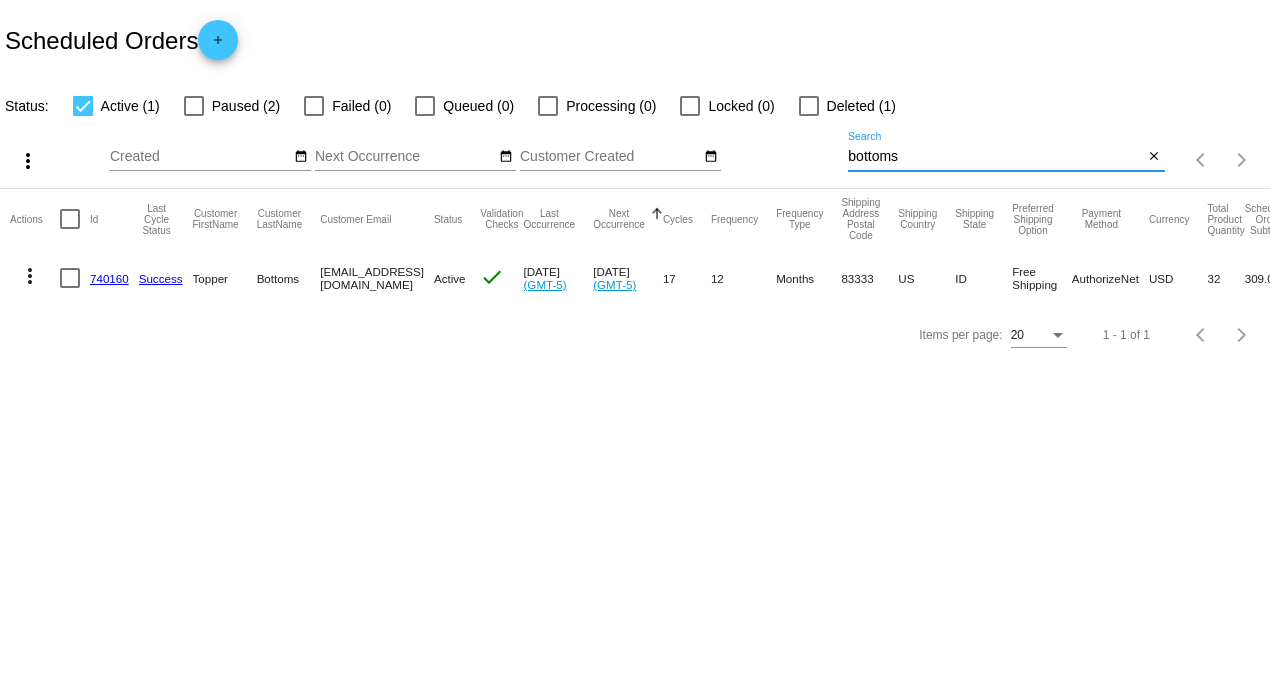 drag, startPoint x: 918, startPoint y: 156, endPoint x: 636, endPoint y: 172, distance: 282.45352 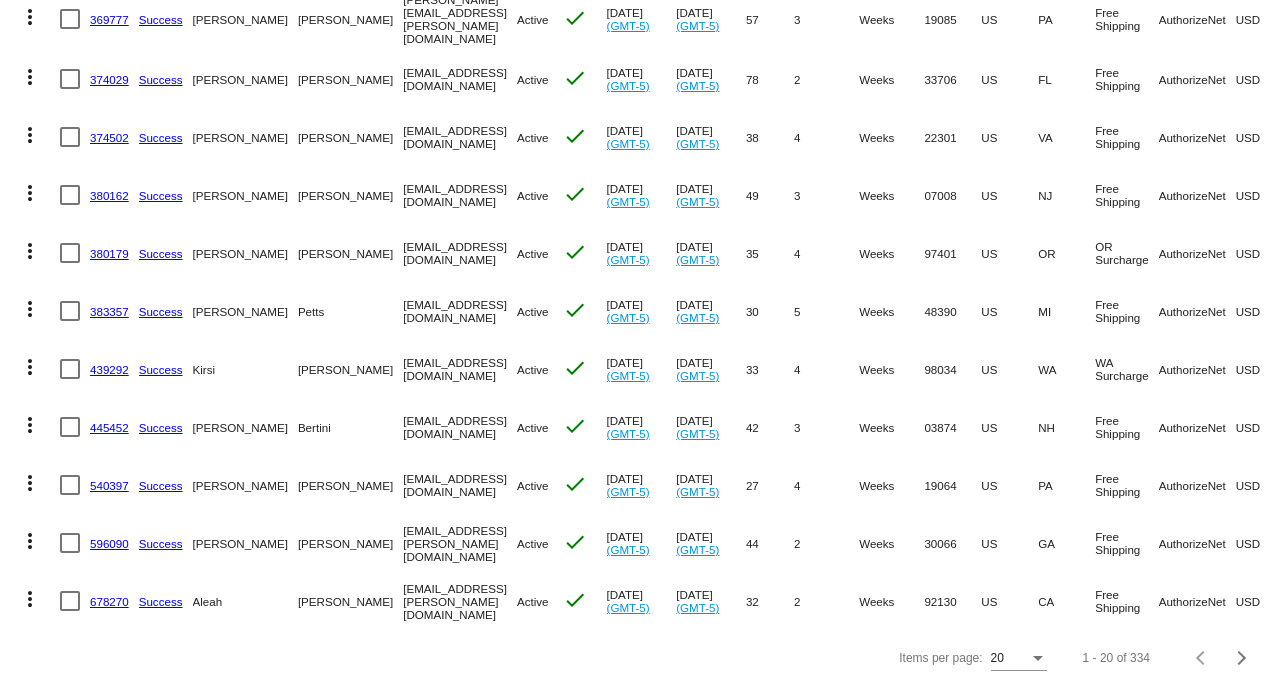 scroll, scrollTop: 802, scrollLeft: 0, axis: vertical 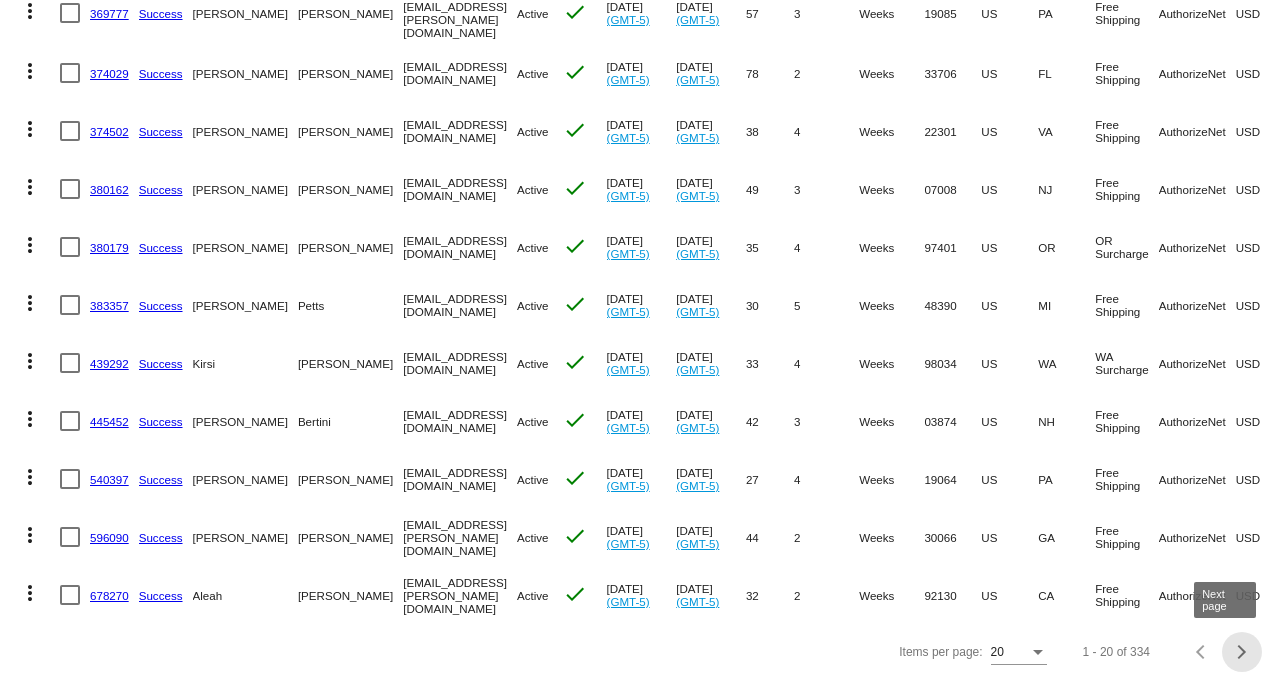 click 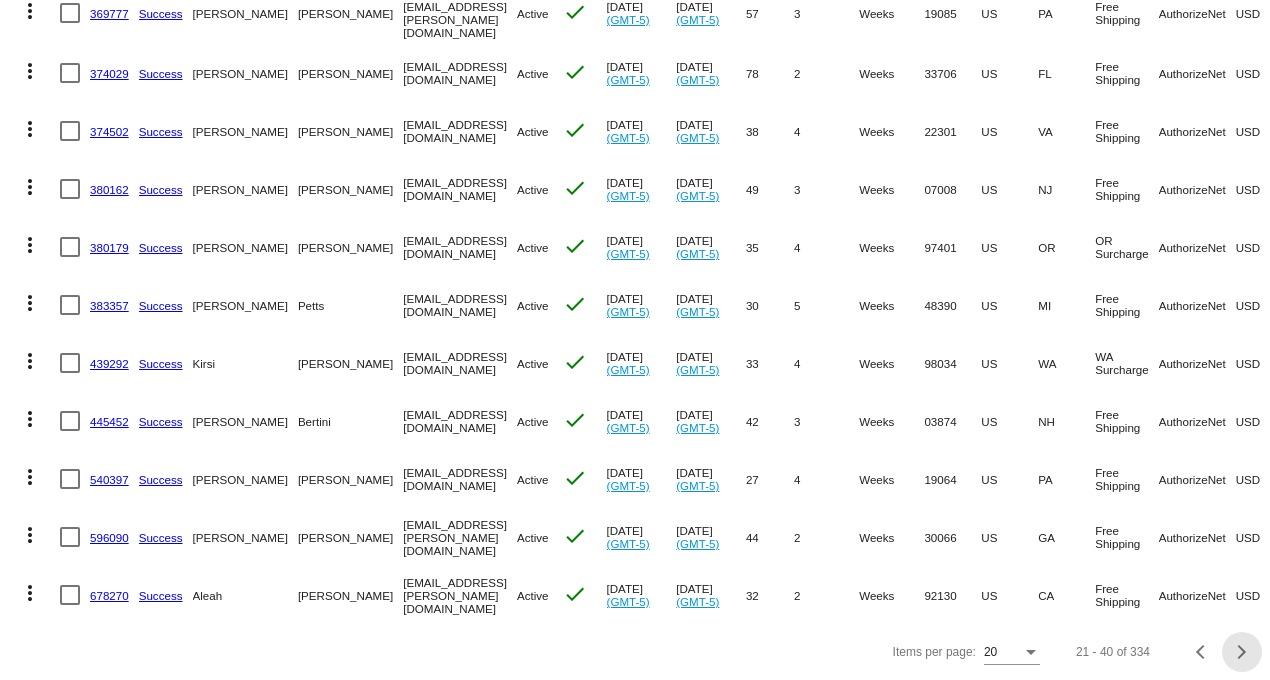 click 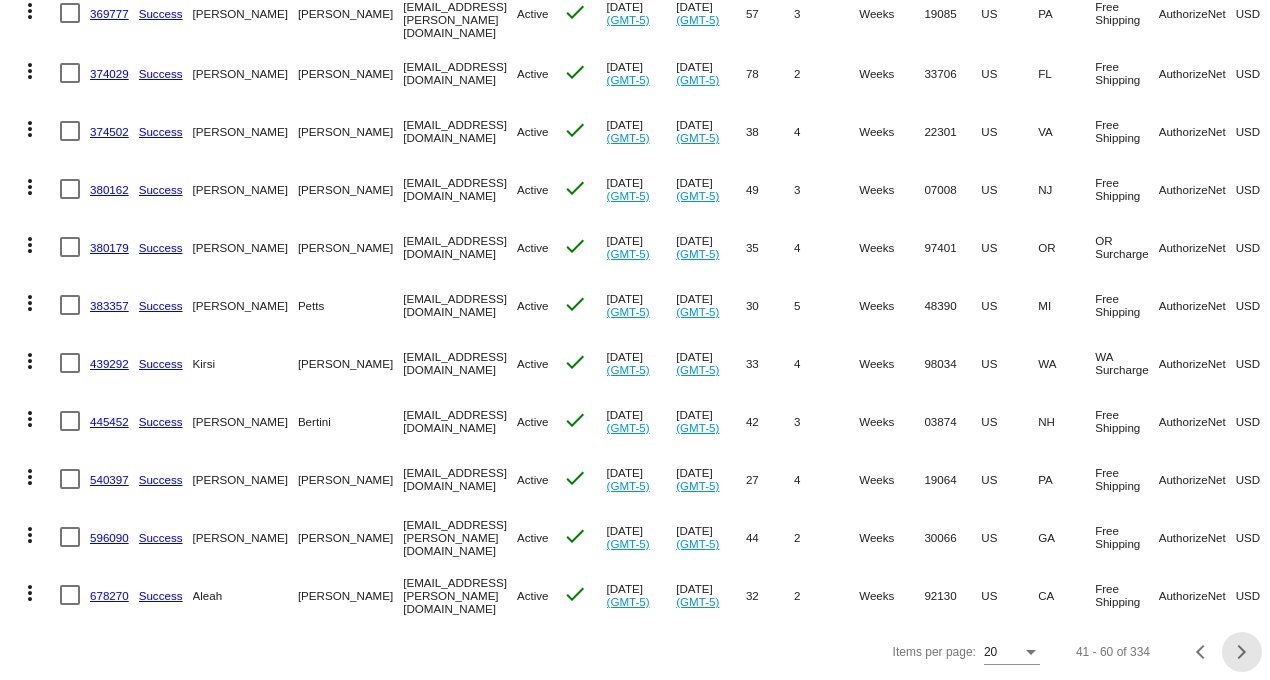 click 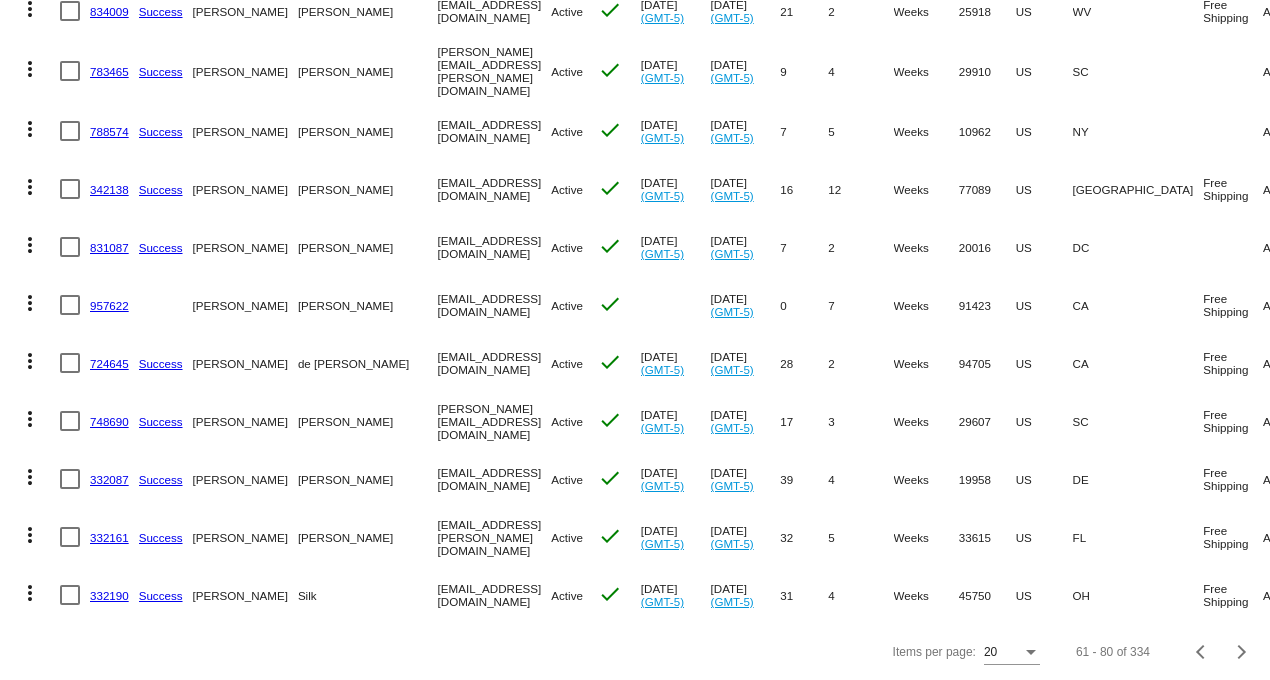 scroll, scrollTop: 802, scrollLeft: 0, axis: vertical 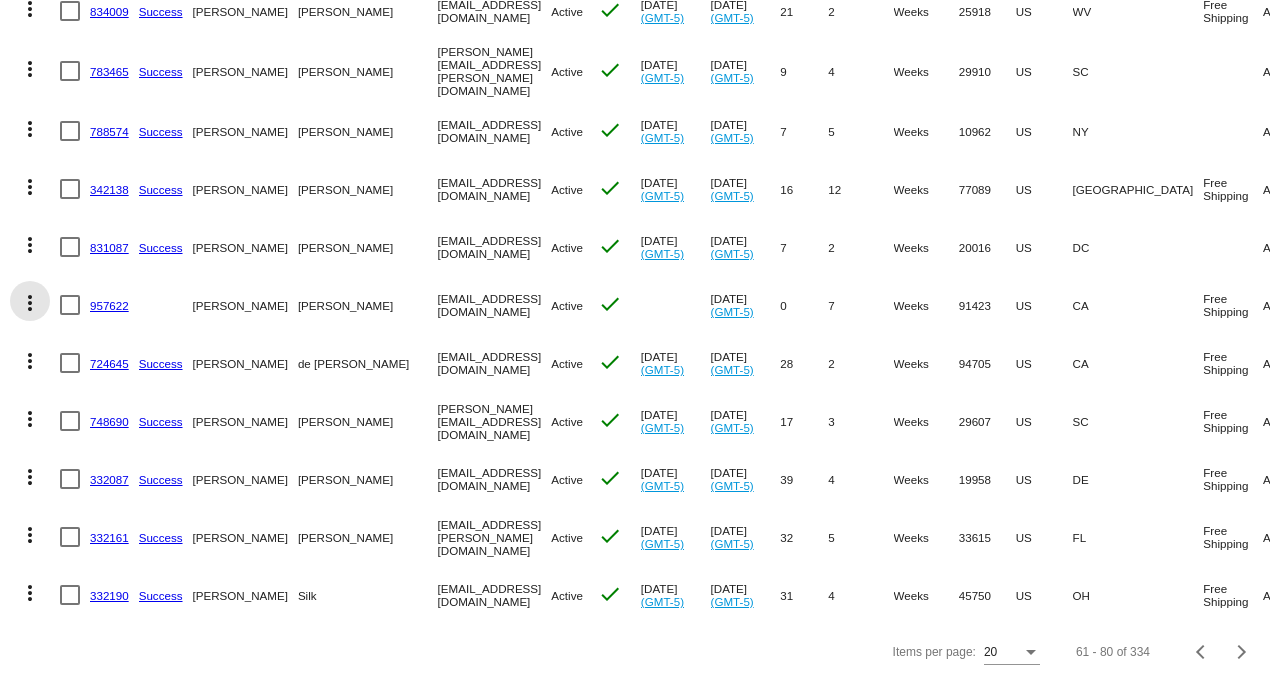 click on "more_vert" 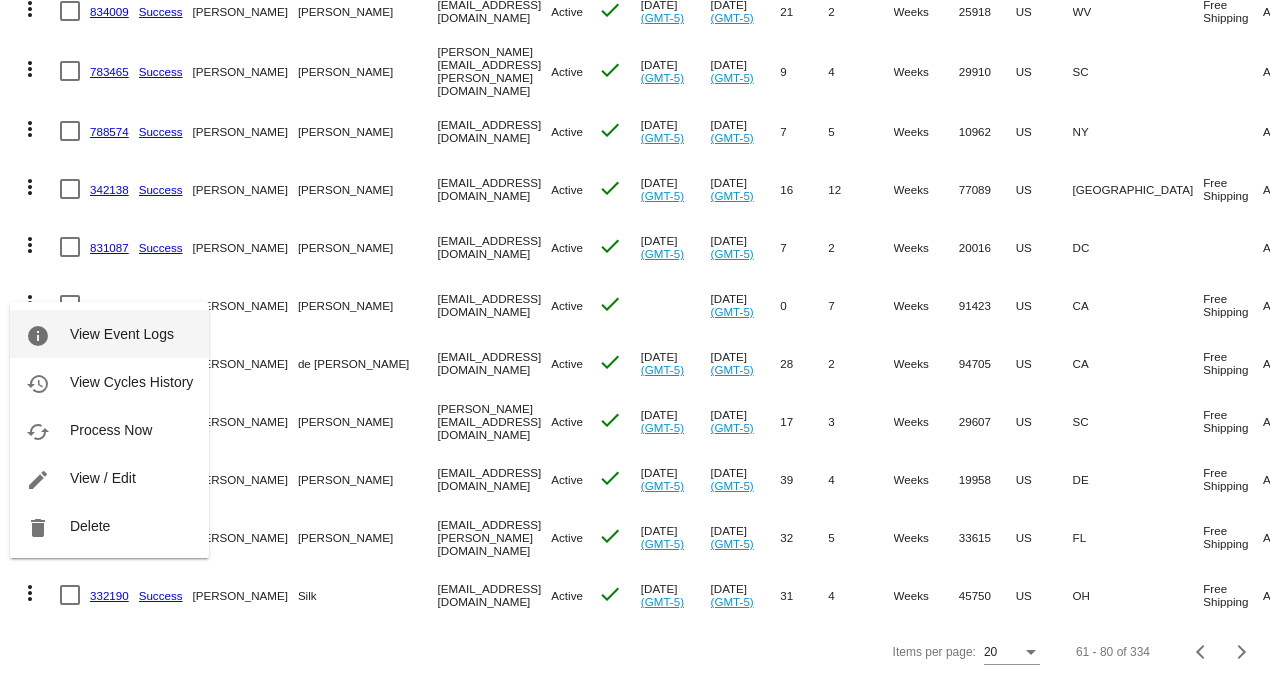 click on "View Event Logs" at bounding box center (122, 334) 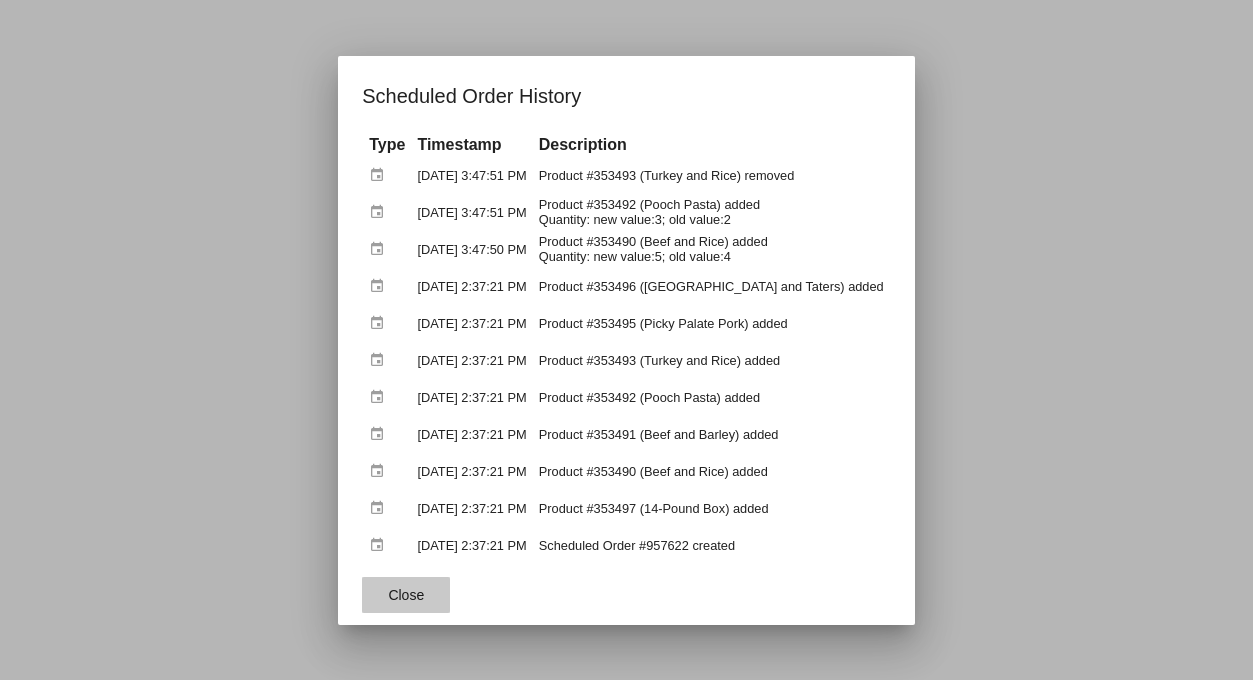 click on "Close" 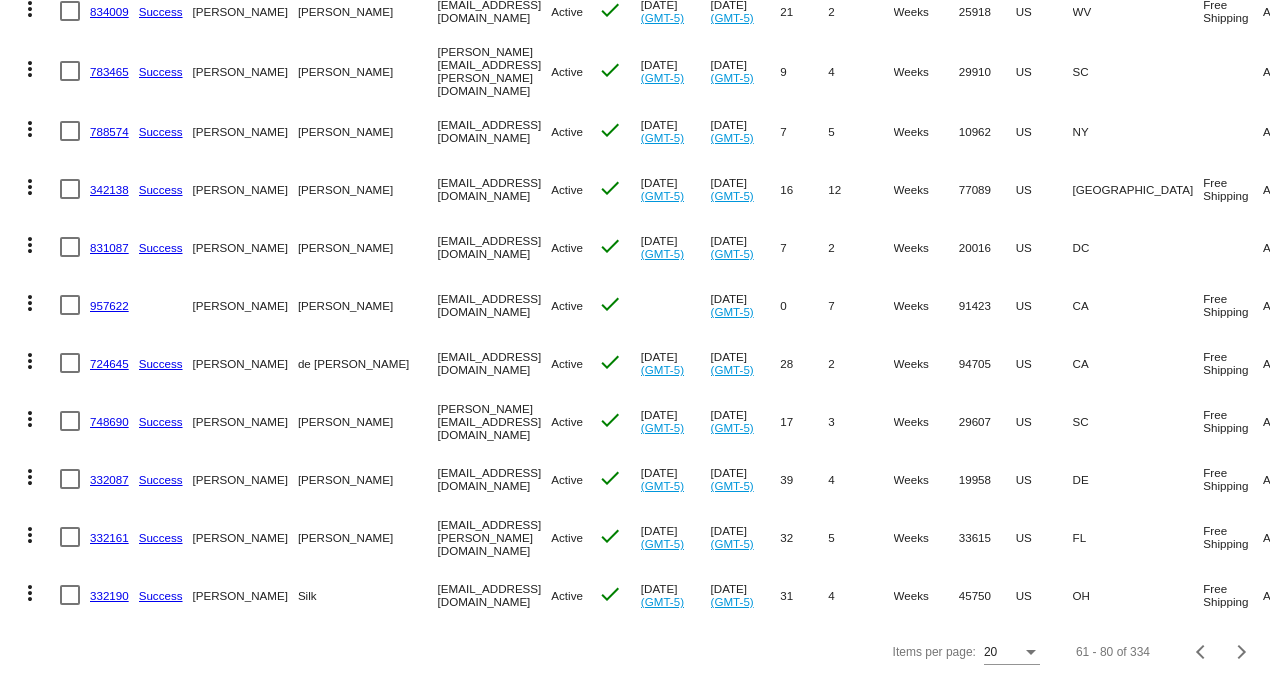 click on "957622" 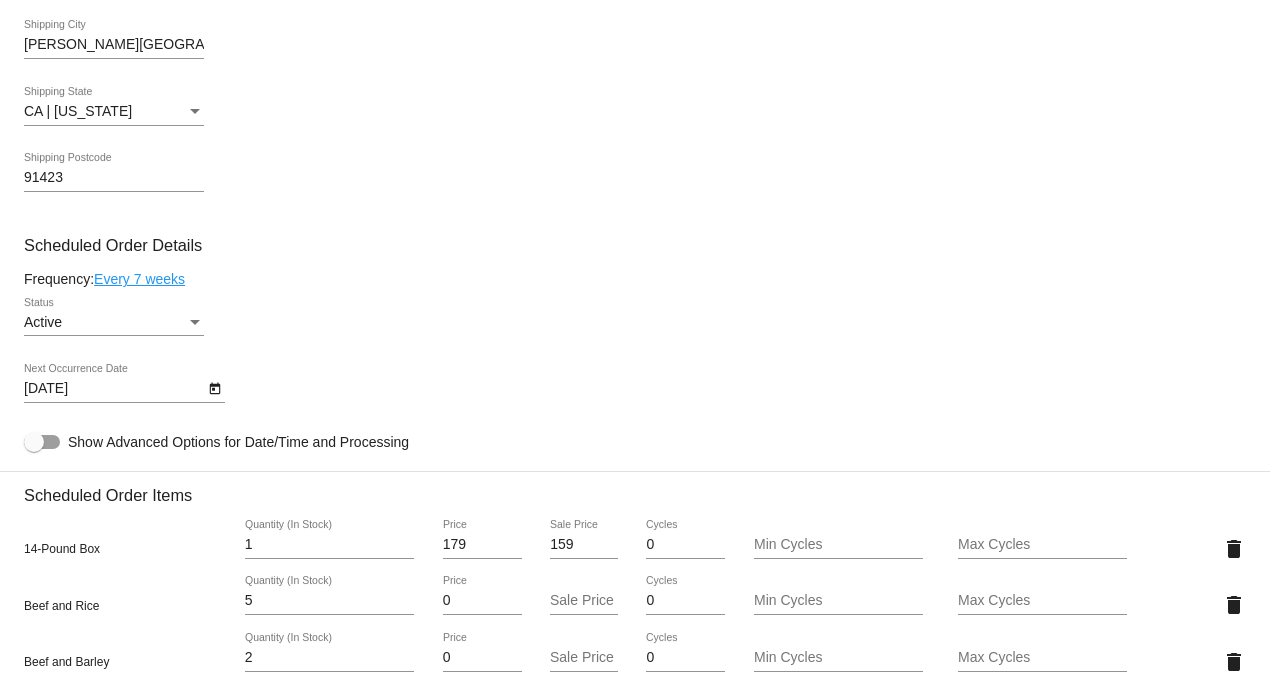 scroll, scrollTop: 777, scrollLeft: 0, axis: vertical 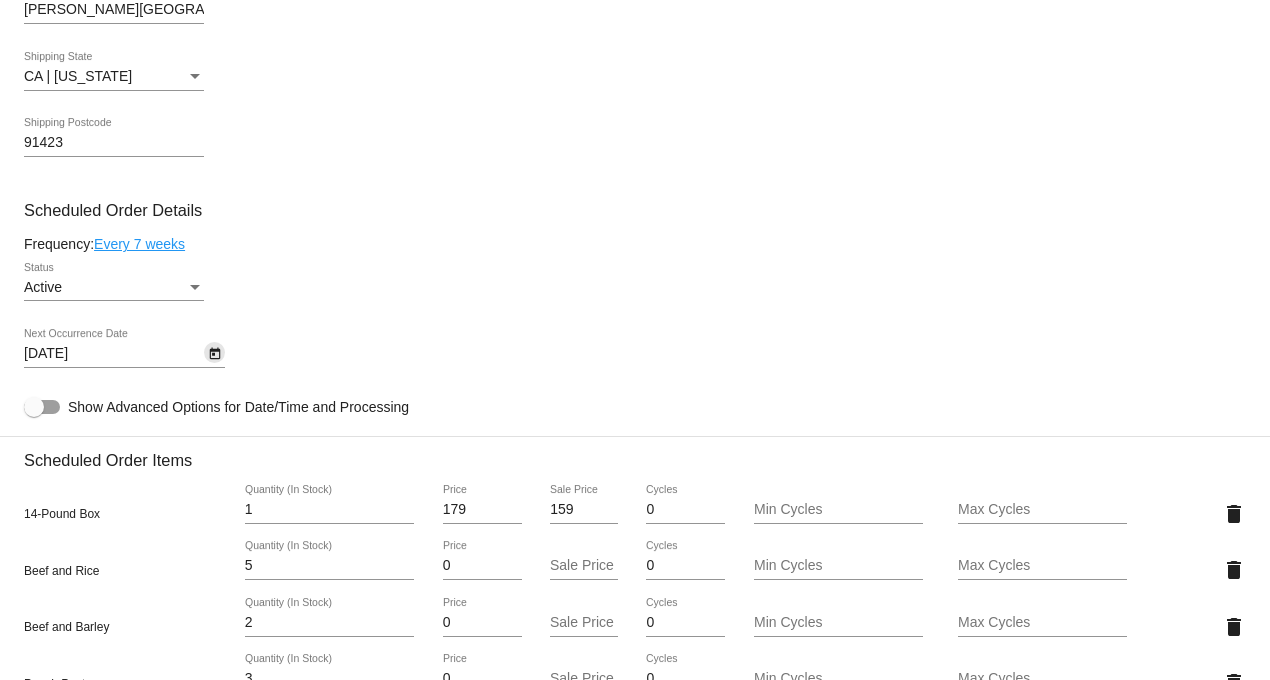 click 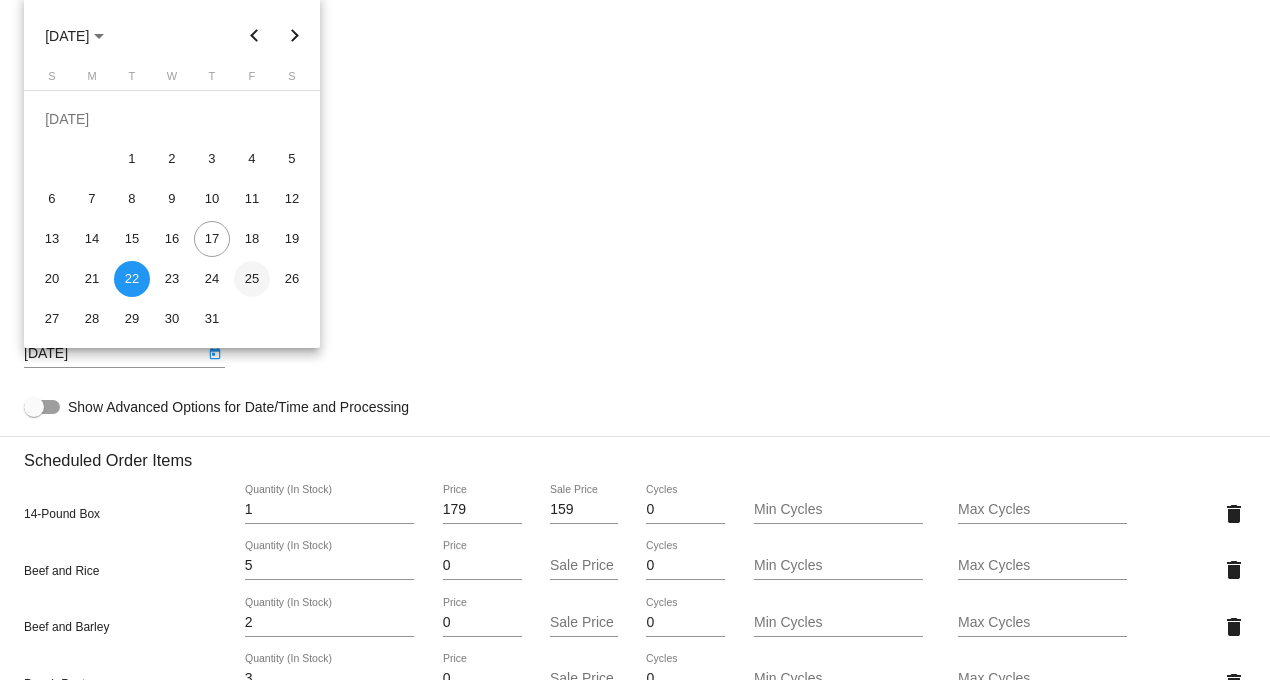 click on "25" at bounding box center (252, 279) 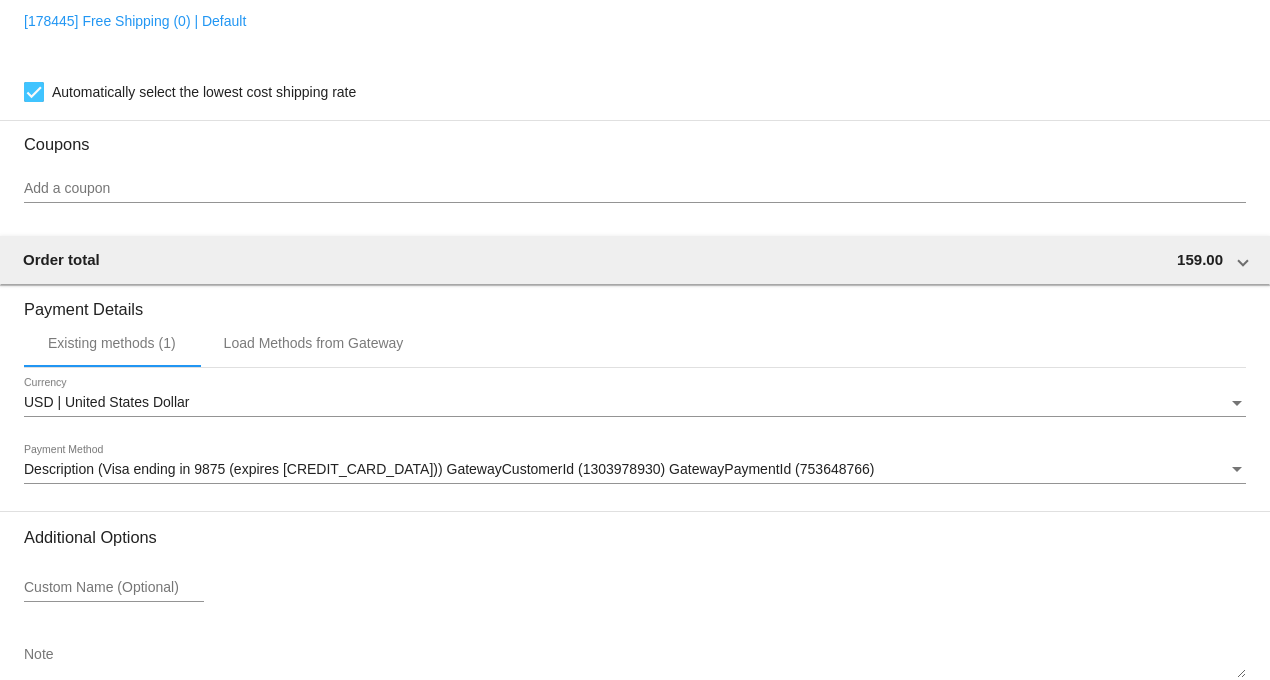scroll, scrollTop: 1860, scrollLeft: 0, axis: vertical 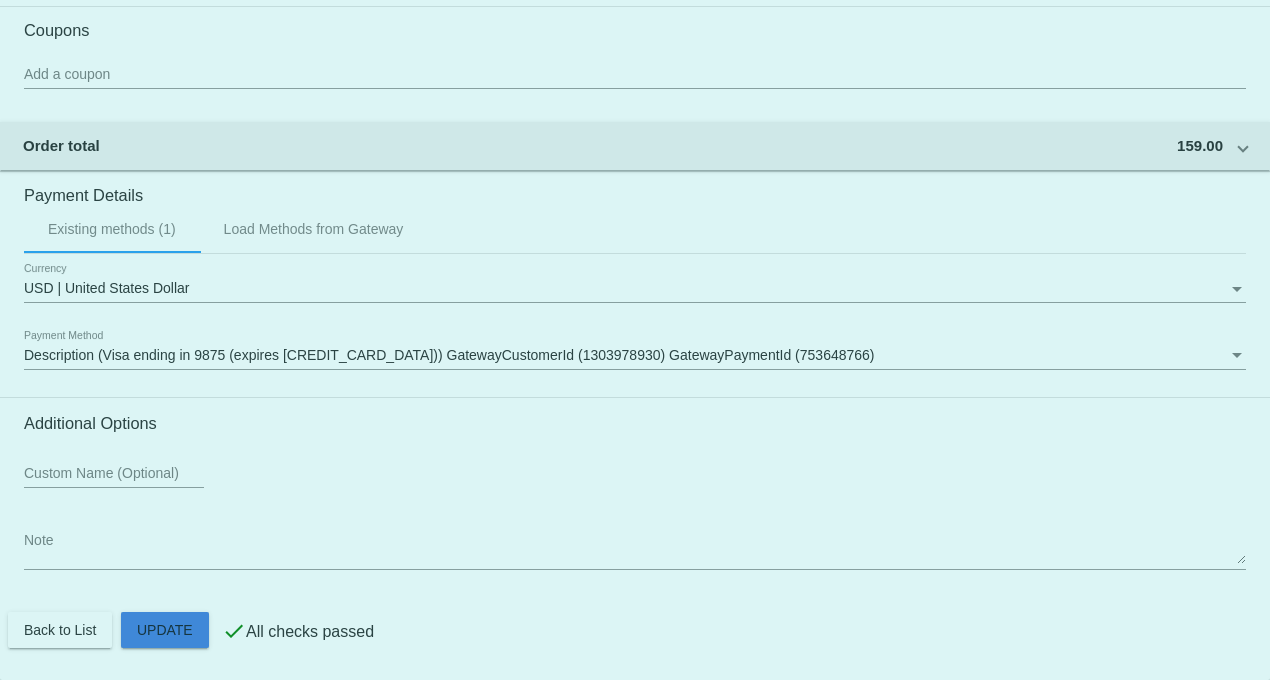 click on "Customer
6806186: [PERSON_NAME]
[EMAIL_ADDRESS][DOMAIN_NAME]
Customer Shipping
Enter Shipping Address Select A Saved Address (0)
[PERSON_NAME]
Shipping First Name
[PERSON_NAME]
Shipping Last Name
[GEOGRAPHIC_DATA] | [GEOGRAPHIC_DATA]
Shipping Country
[STREET_ADDRESS][PERSON_NAME][PERSON_NAME]
[STREET_ADDRESS]
[PERSON_NAME][GEOGRAPHIC_DATA]
[GEOGRAPHIC_DATA]
[GEOGRAPHIC_DATA] | [US_STATE]
Shipping State
91423
Shipping Postcode
Scheduled Order Details
Frequency:
Every 7 weeks
Active
Status" 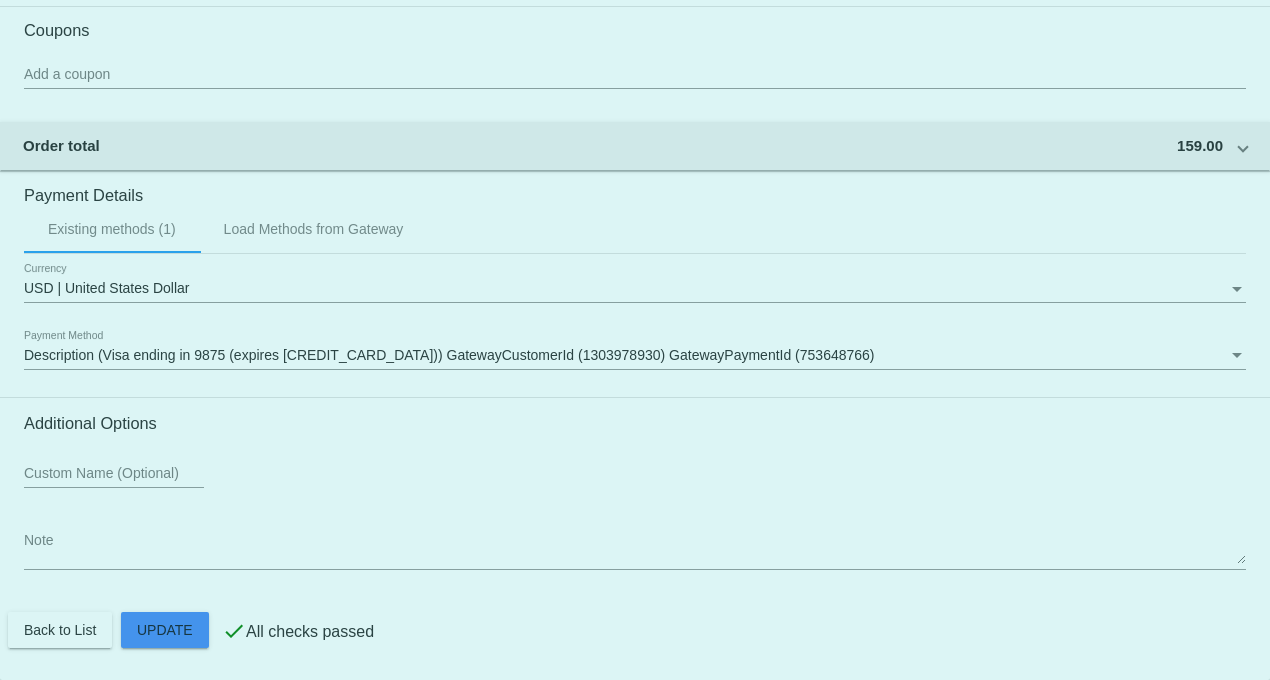 click on "Customer
6806186: [PERSON_NAME]
[EMAIL_ADDRESS][DOMAIN_NAME]
Customer Shipping
Enter Shipping Address Select A Saved Address (0)
[PERSON_NAME]
Shipping First Name
[PERSON_NAME]
Shipping Last Name
[GEOGRAPHIC_DATA] | [GEOGRAPHIC_DATA]
Shipping Country
[STREET_ADDRESS][PERSON_NAME][PERSON_NAME]
[STREET_ADDRESS]
[PERSON_NAME][GEOGRAPHIC_DATA]
[GEOGRAPHIC_DATA]
[GEOGRAPHIC_DATA] | [US_STATE]
Shipping State
91423
Shipping Postcode
Scheduled Order Details
Frequency:
Every 7 weeks
Active
Status" 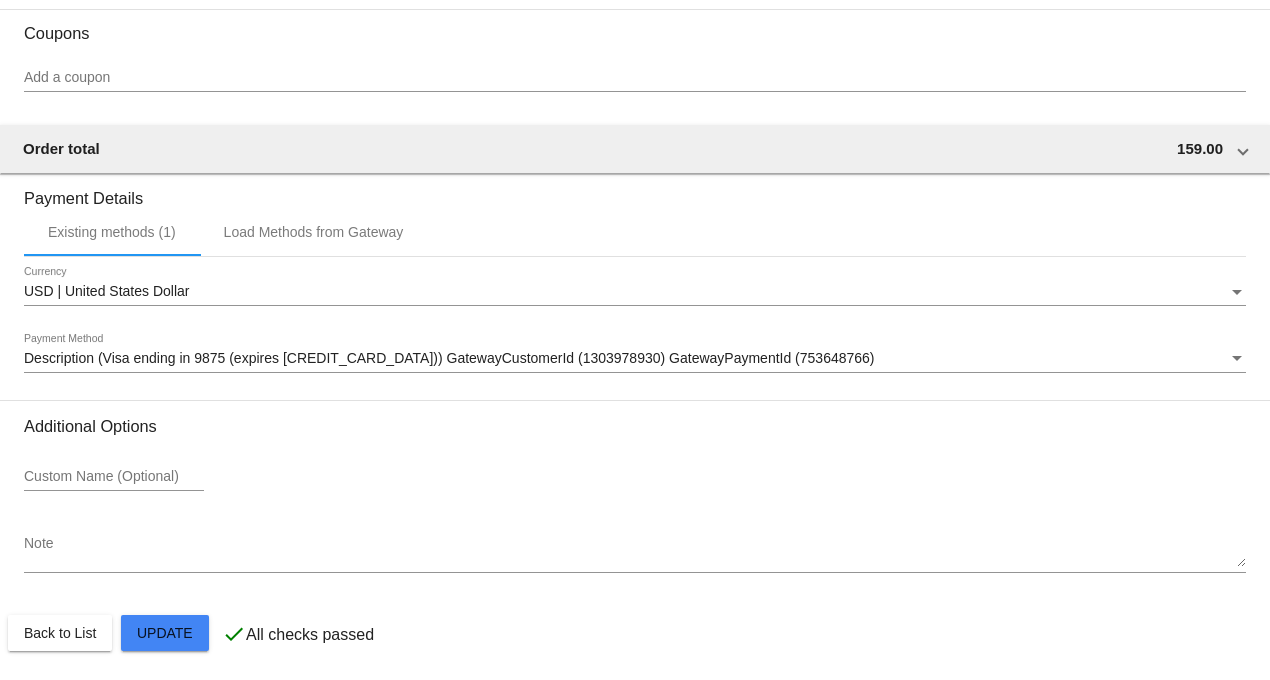 scroll, scrollTop: 1860, scrollLeft: 0, axis: vertical 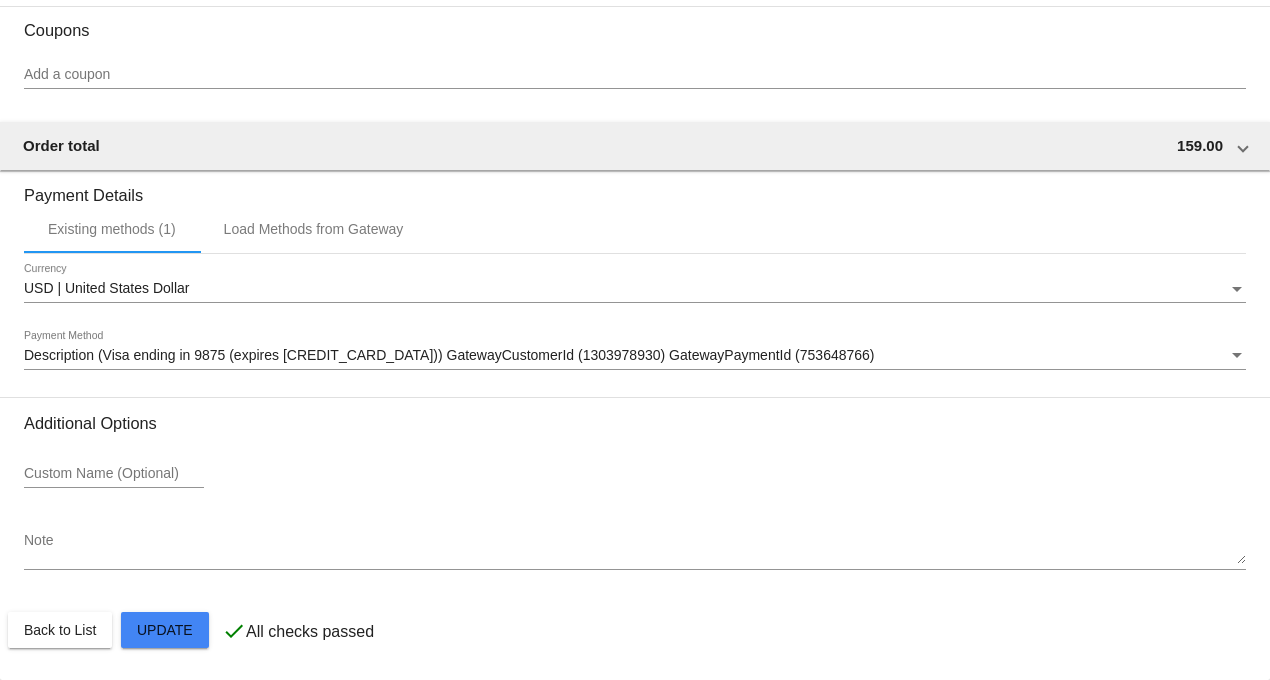 click on "Customer
6806186: [PERSON_NAME]
[EMAIL_ADDRESS][DOMAIN_NAME]
Customer Shipping
Enter Shipping Address Select A Saved Address (0)
[PERSON_NAME]
Shipping First Name
[PERSON_NAME]
Shipping Last Name
[GEOGRAPHIC_DATA] | [GEOGRAPHIC_DATA]
Shipping Country
[STREET_ADDRESS][PERSON_NAME][PERSON_NAME]
[STREET_ADDRESS]
[PERSON_NAME][GEOGRAPHIC_DATA]
[GEOGRAPHIC_DATA]
[GEOGRAPHIC_DATA] | [US_STATE]
Shipping State
91423
Shipping Postcode
Scheduled Order Details
Frequency:
Every 7 weeks
Active
Status" 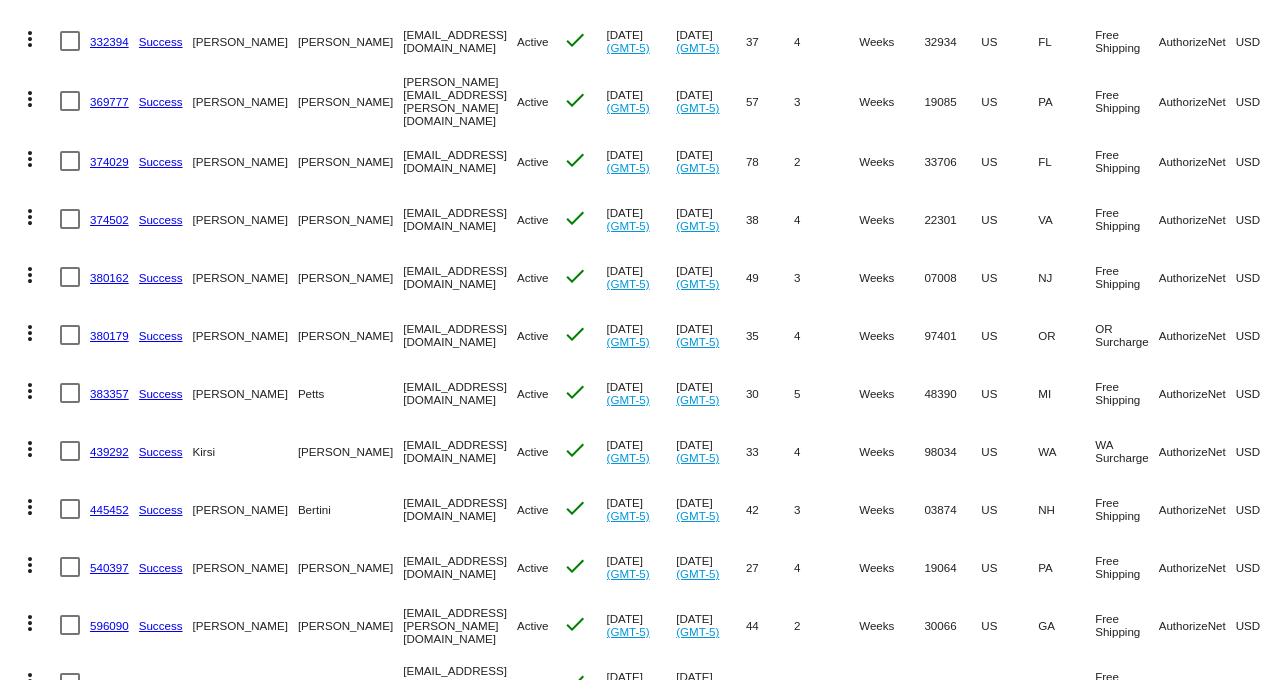 scroll, scrollTop: 802, scrollLeft: 0, axis: vertical 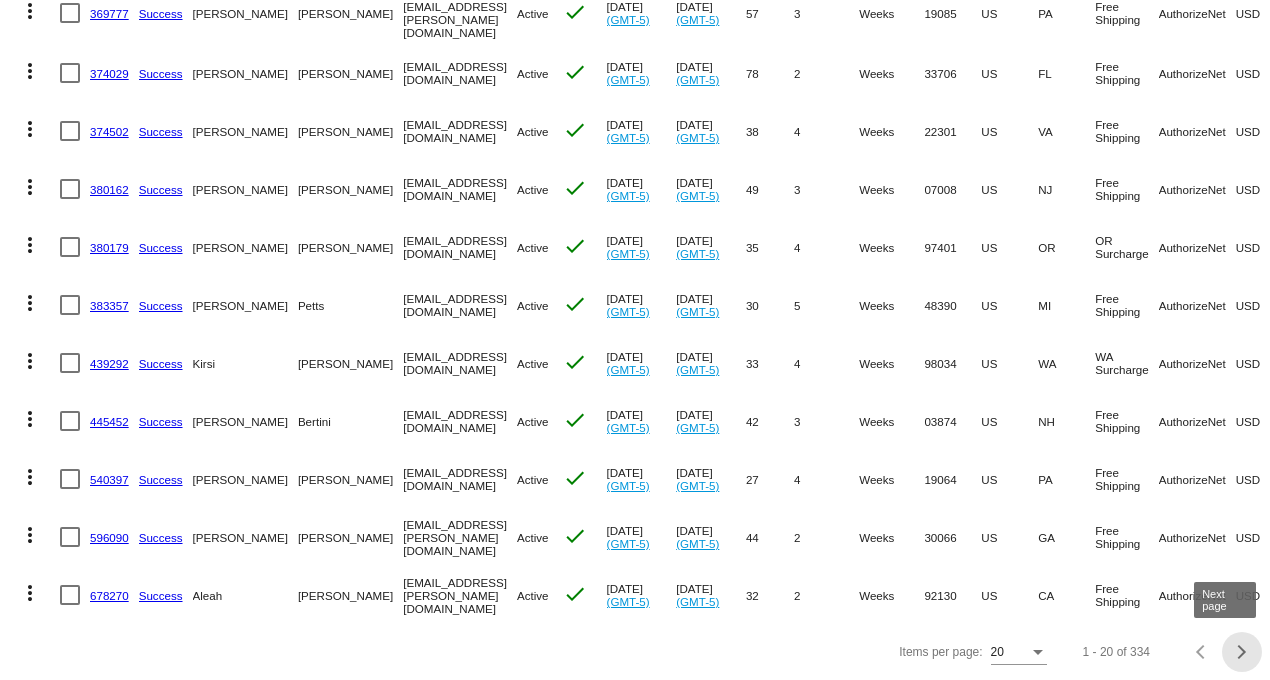 click 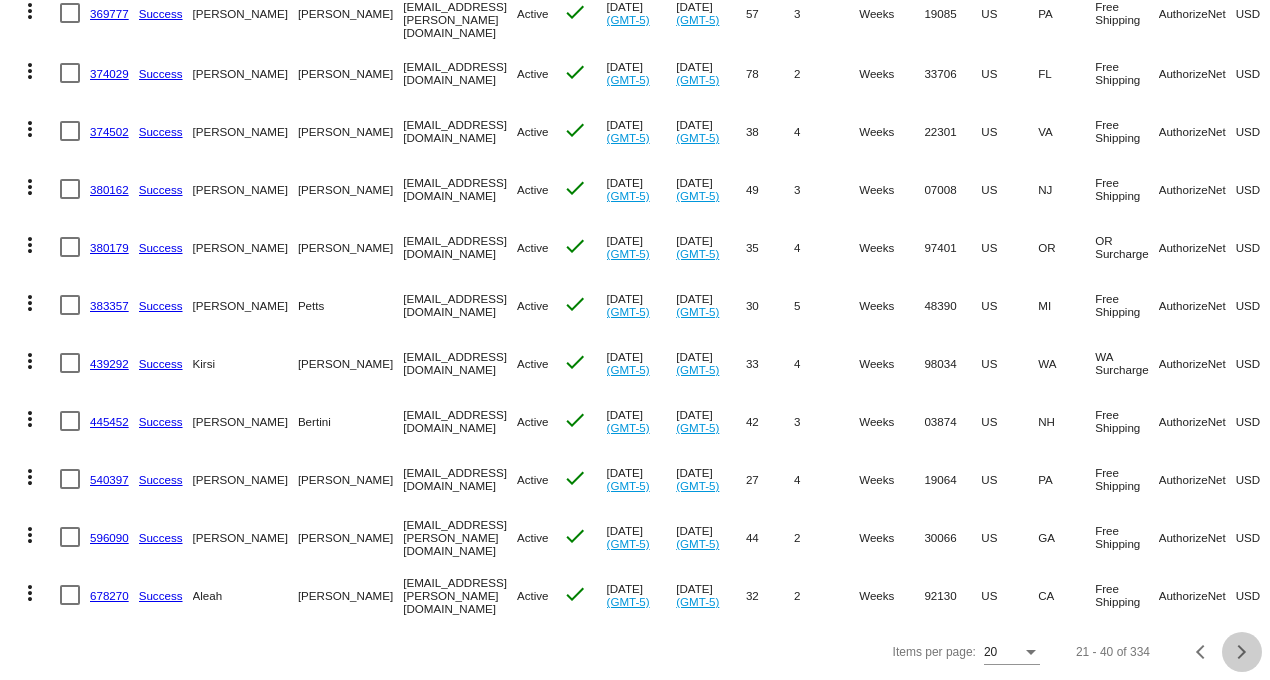 click 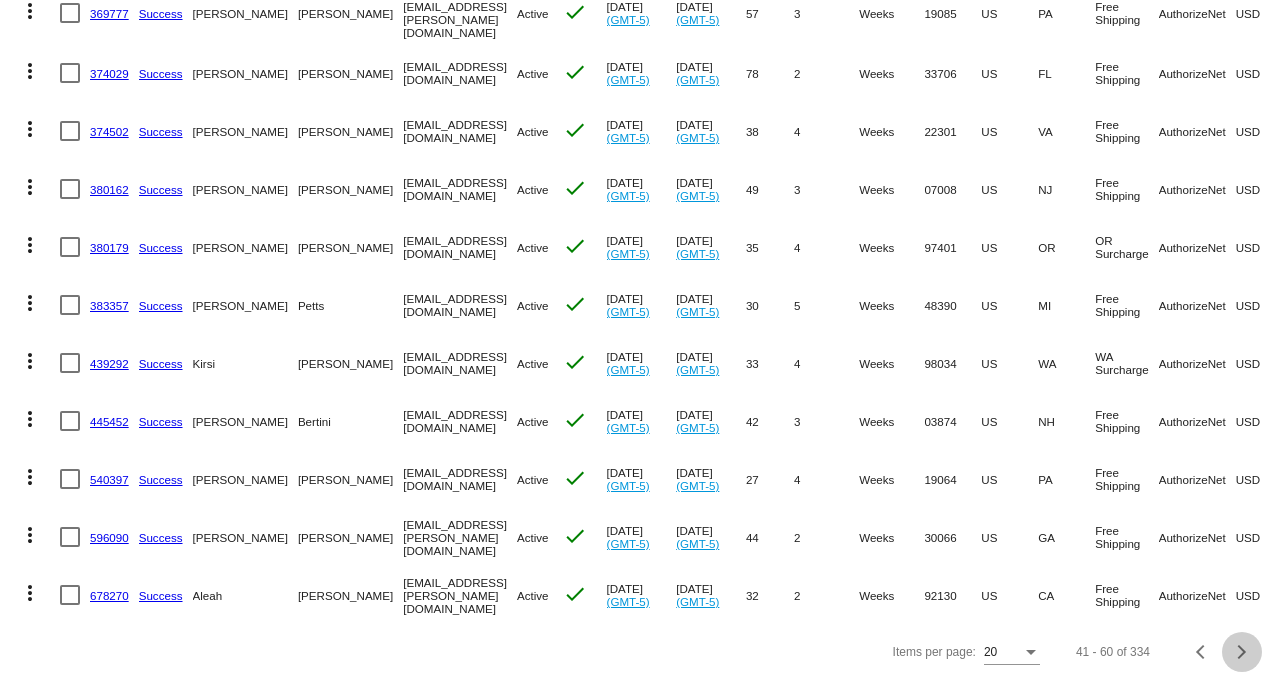 click 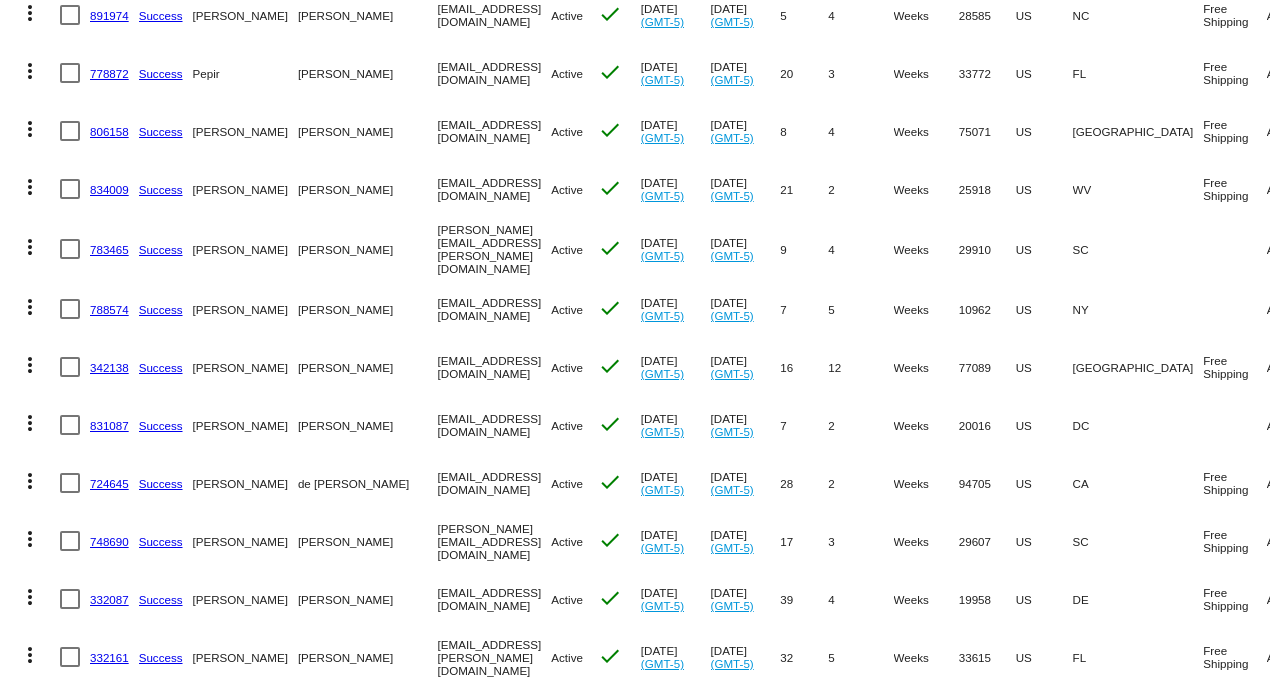 scroll, scrollTop: 580, scrollLeft: 0, axis: vertical 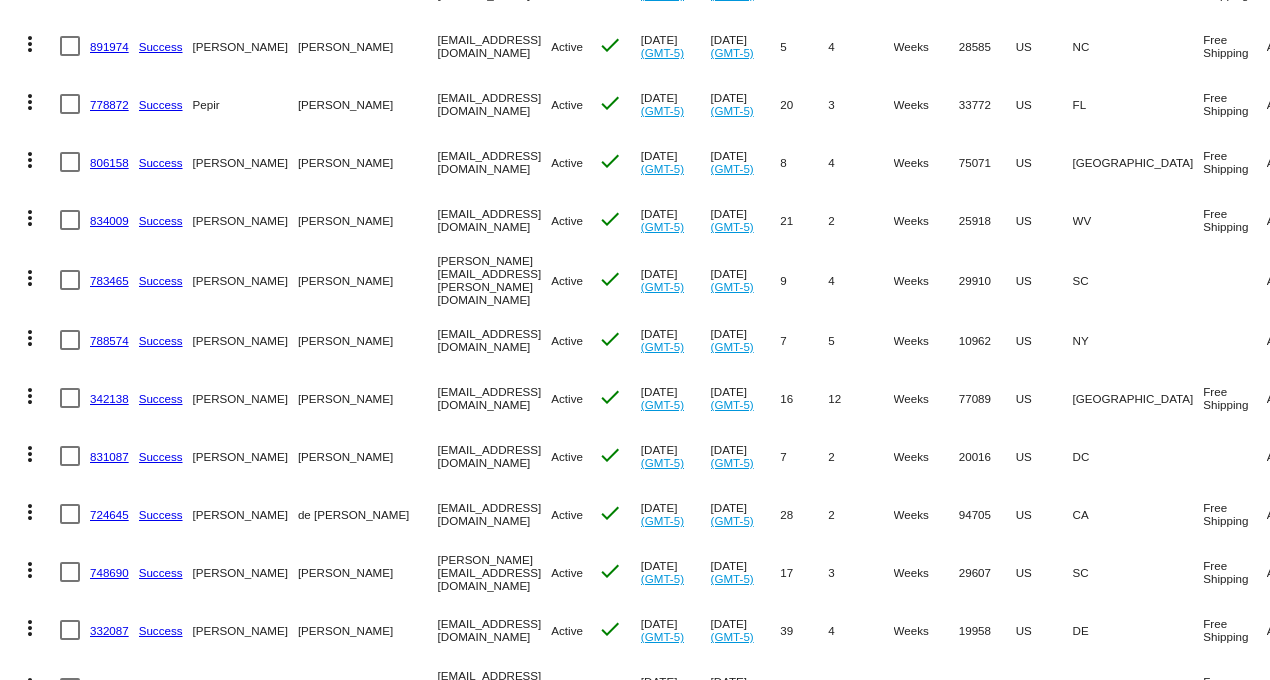 click on "more_vert" 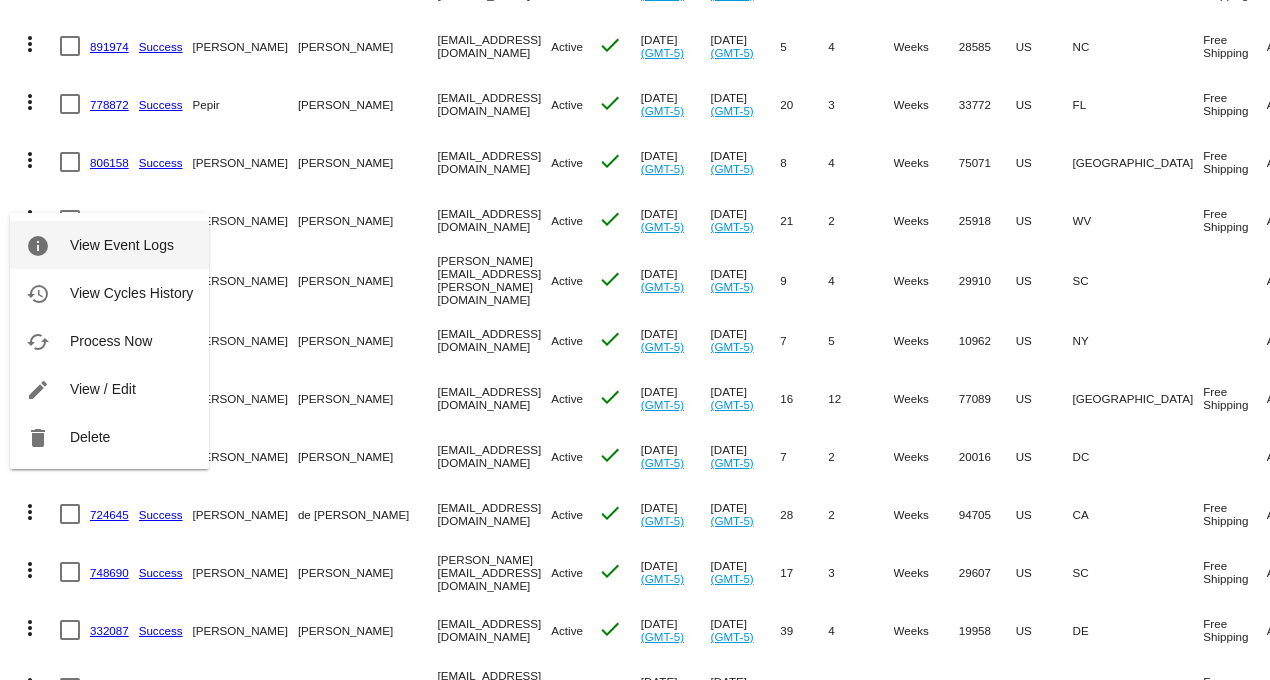 click on "info
View Event Logs" at bounding box center (109, 245) 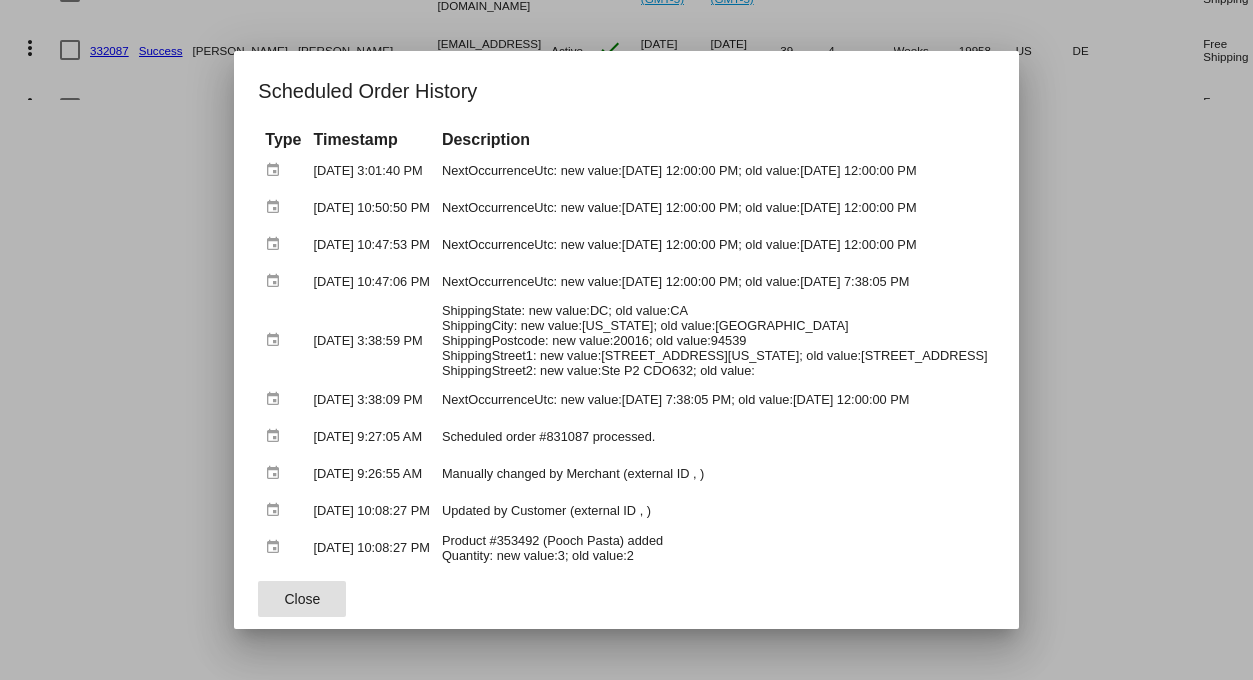 click at bounding box center (626, 340) 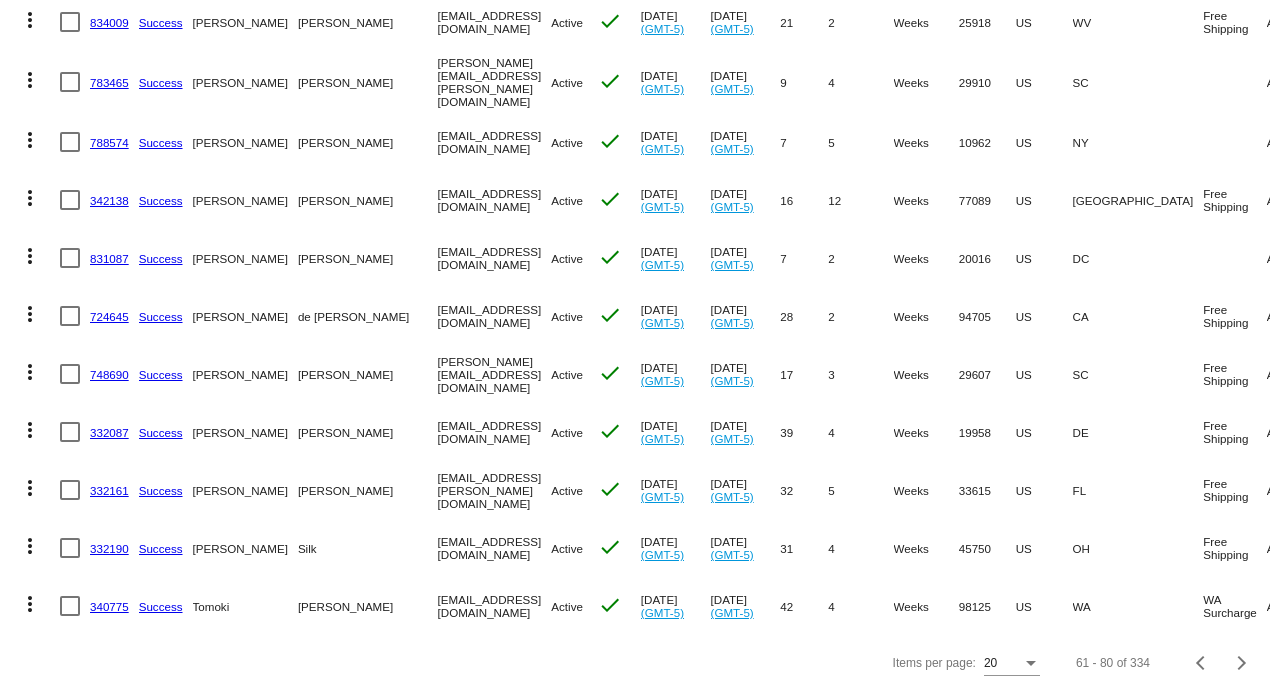 scroll, scrollTop: 802, scrollLeft: 0, axis: vertical 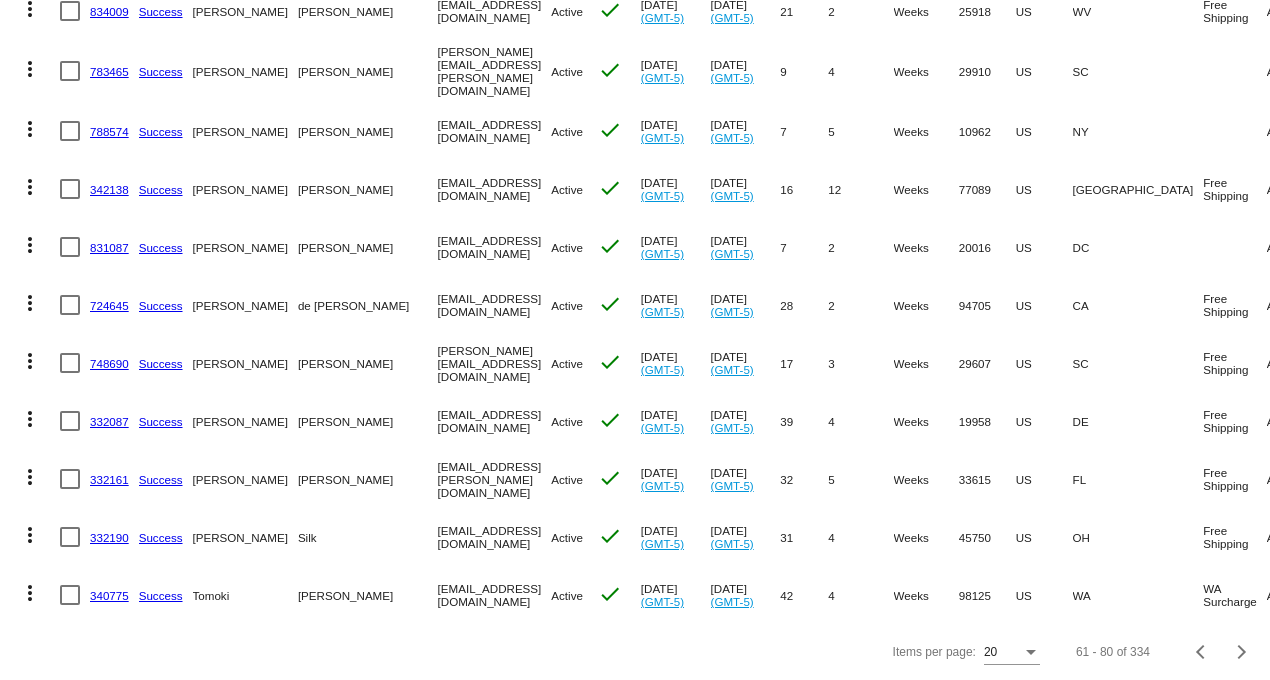 click on "831087" 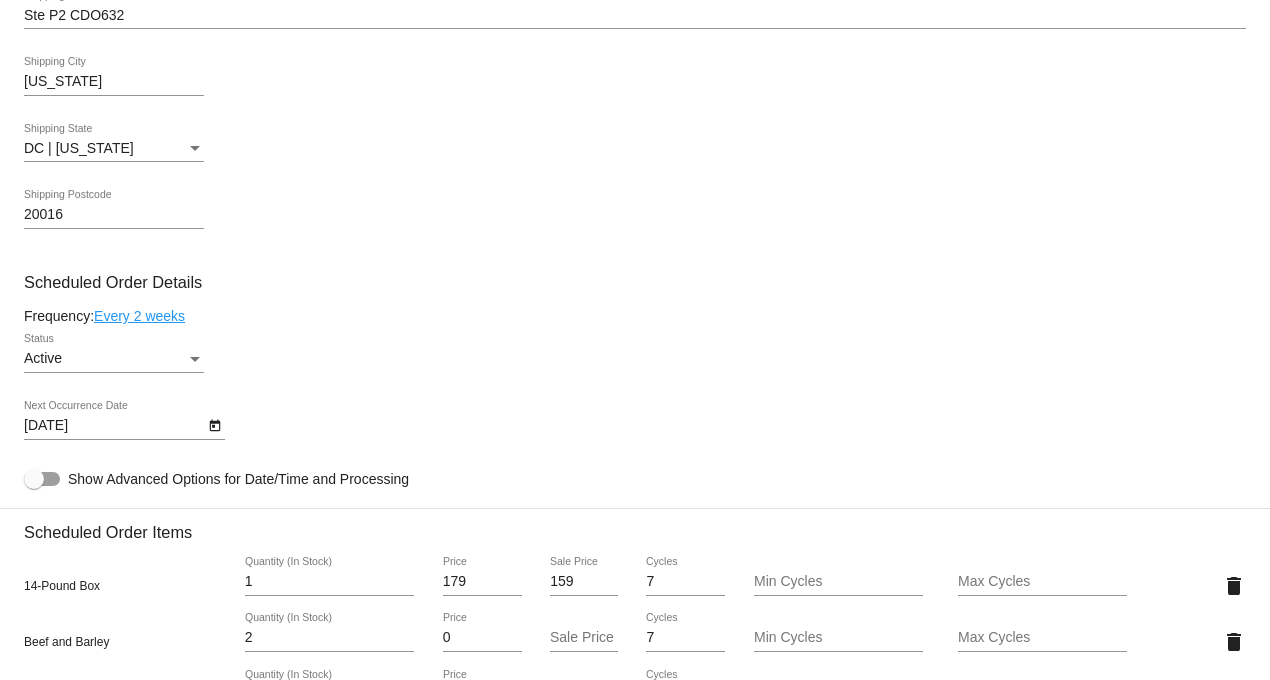 scroll, scrollTop: 888, scrollLeft: 0, axis: vertical 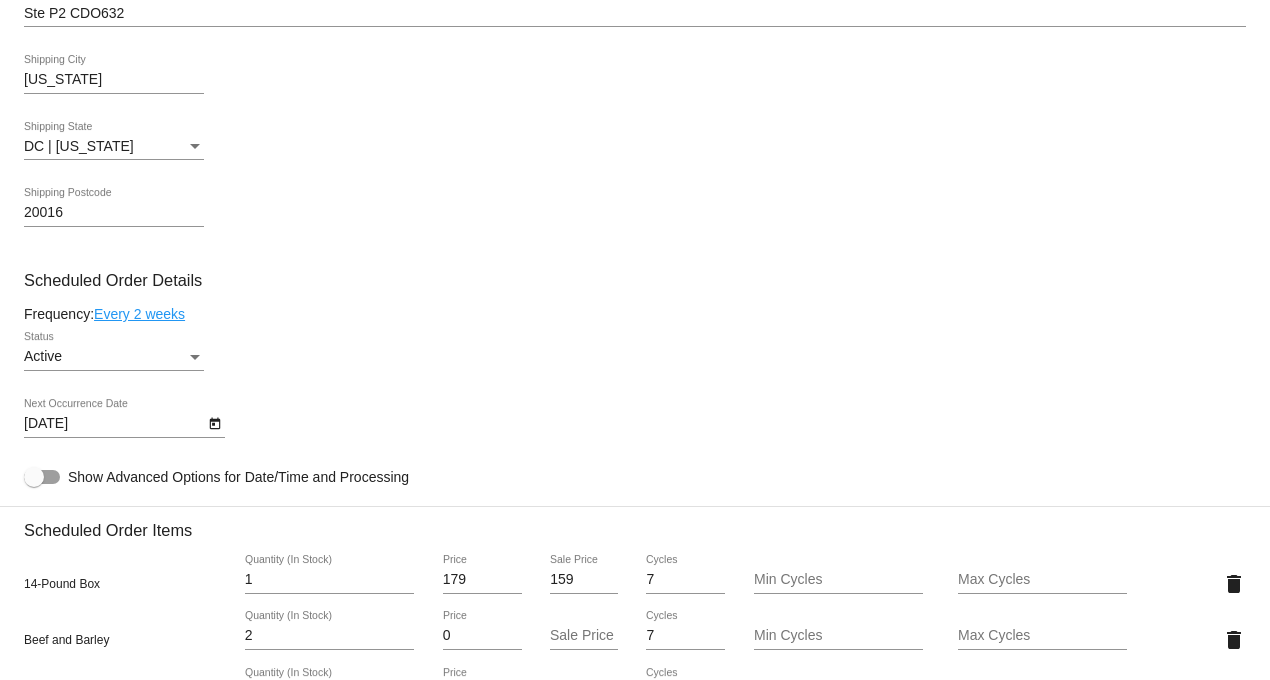 click 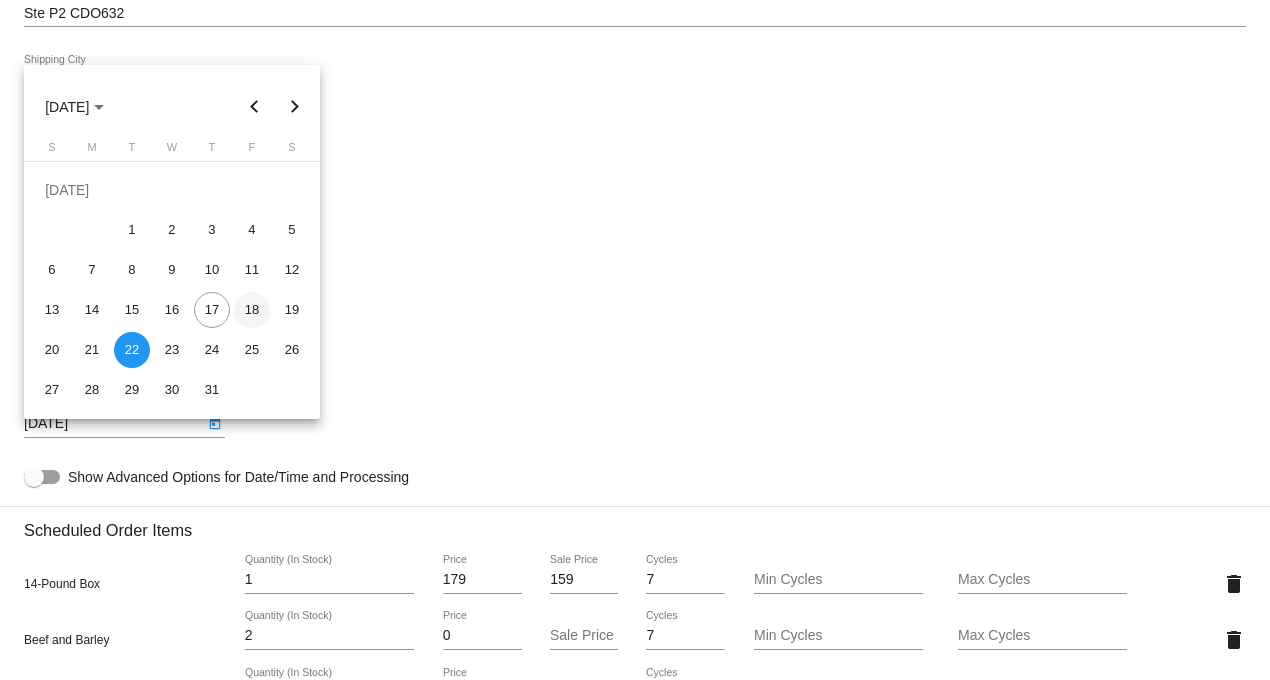 click on "18" at bounding box center [252, 310] 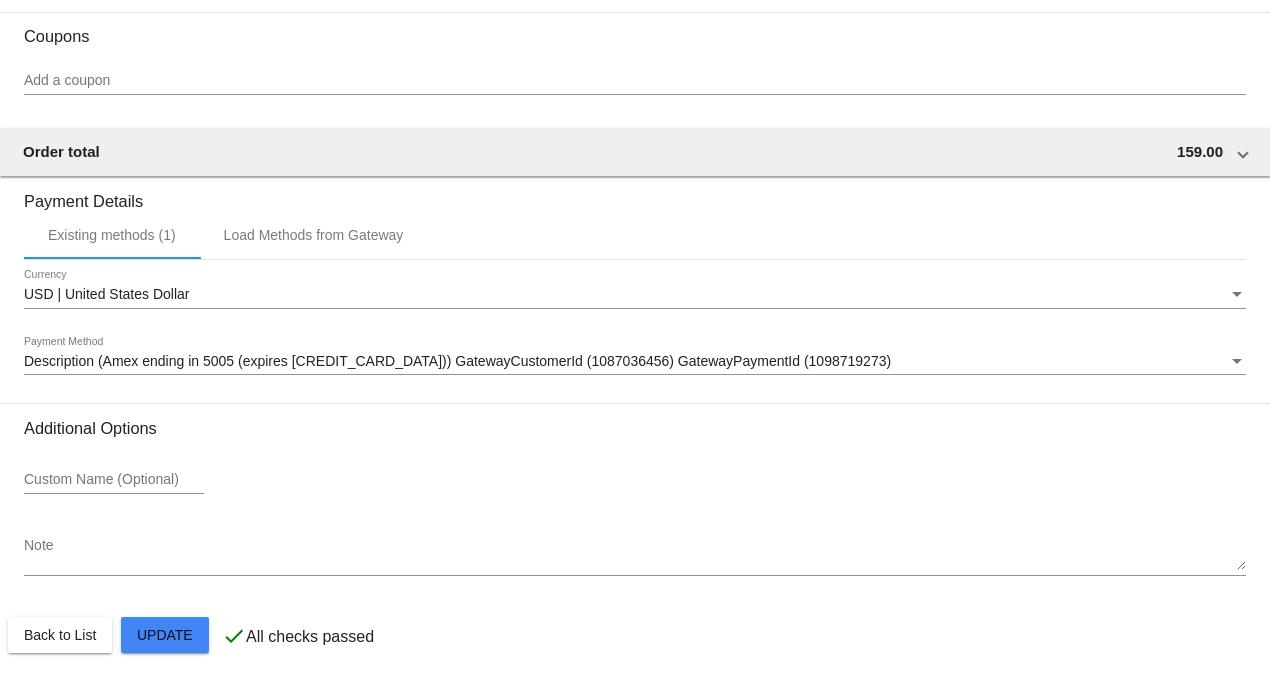 scroll, scrollTop: 2041, scrollLeft: 0, axis: vertical 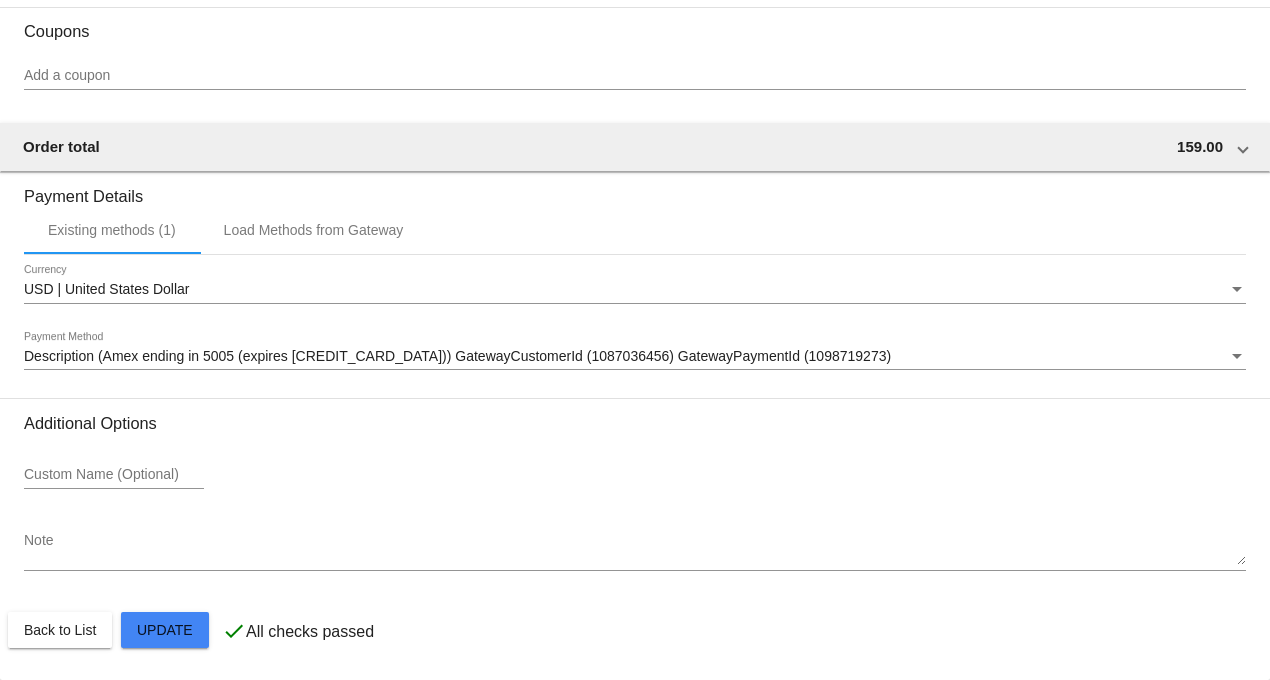 click on "Customer
5763637: [PERSON_NAME]
[EMAIL_ADDRESS][DOMAIN_NAME]
Customer Shipping
Enter Shipping Address Select A Saved Address (0)
[PERSON_NAME]
Shipping First Name
[PERSON_NAME]
Shipping Last Name
[GEOGRAPHIC_DATA] | [GEOGRAPHIC_DATA]
Shipping Country
[STREET_ADDRESS][US_STATE]
[STREET_ADDRESS]
[US_STATE][GEOGRAPHIC_DATA]
DC | [US_STATE]
Shipping State
20016
Shipping Postcode
Scheduled Order Details
Frequency:
Every 2 weeks
Active
1" 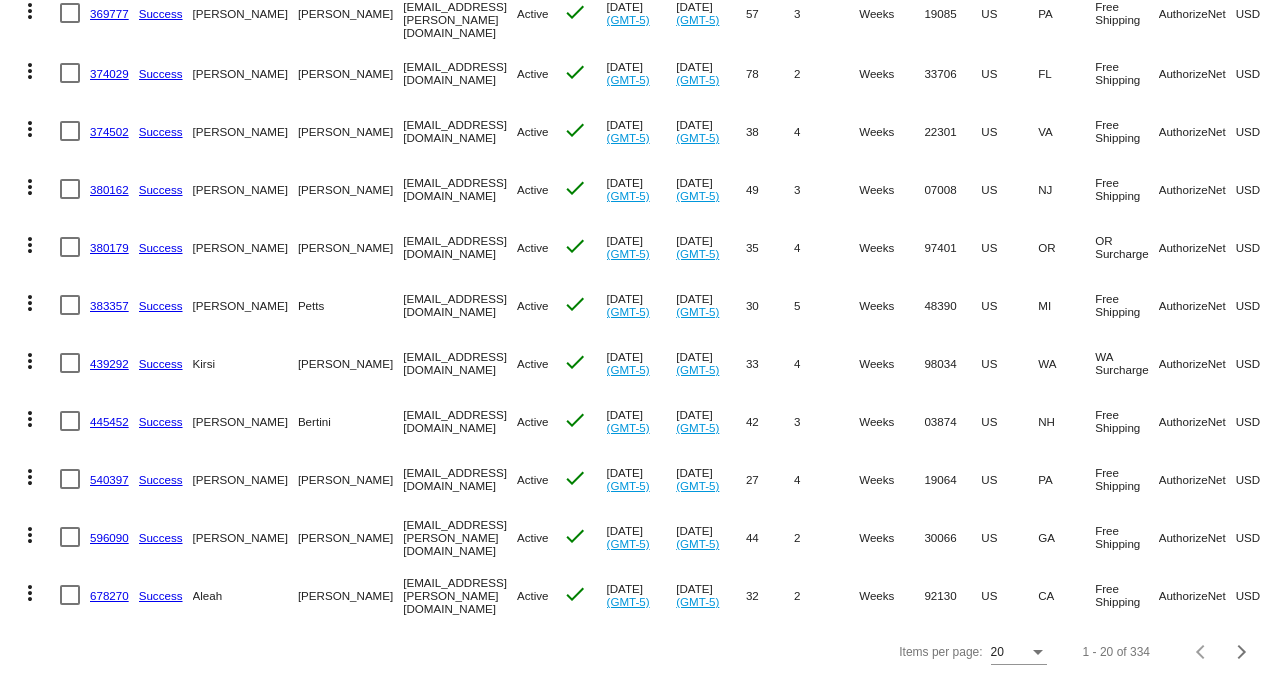 scroll, scrollTop: 802, scrollLeft: 0, axis: vertical 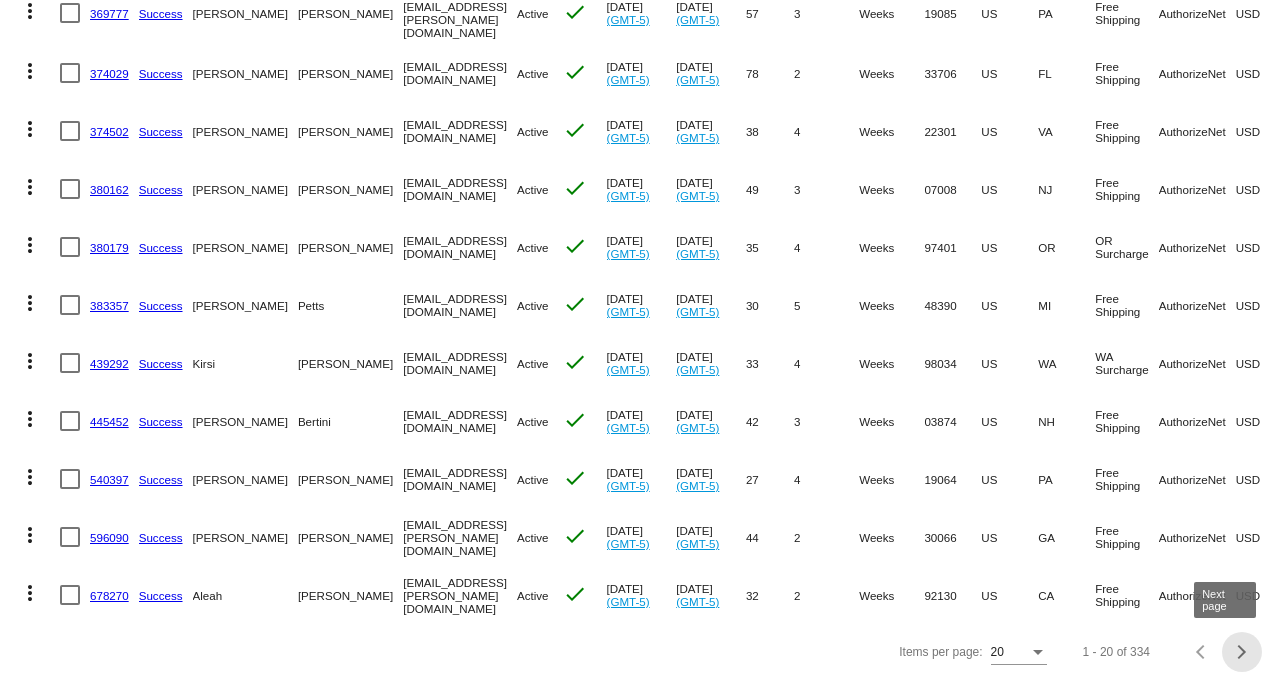 click 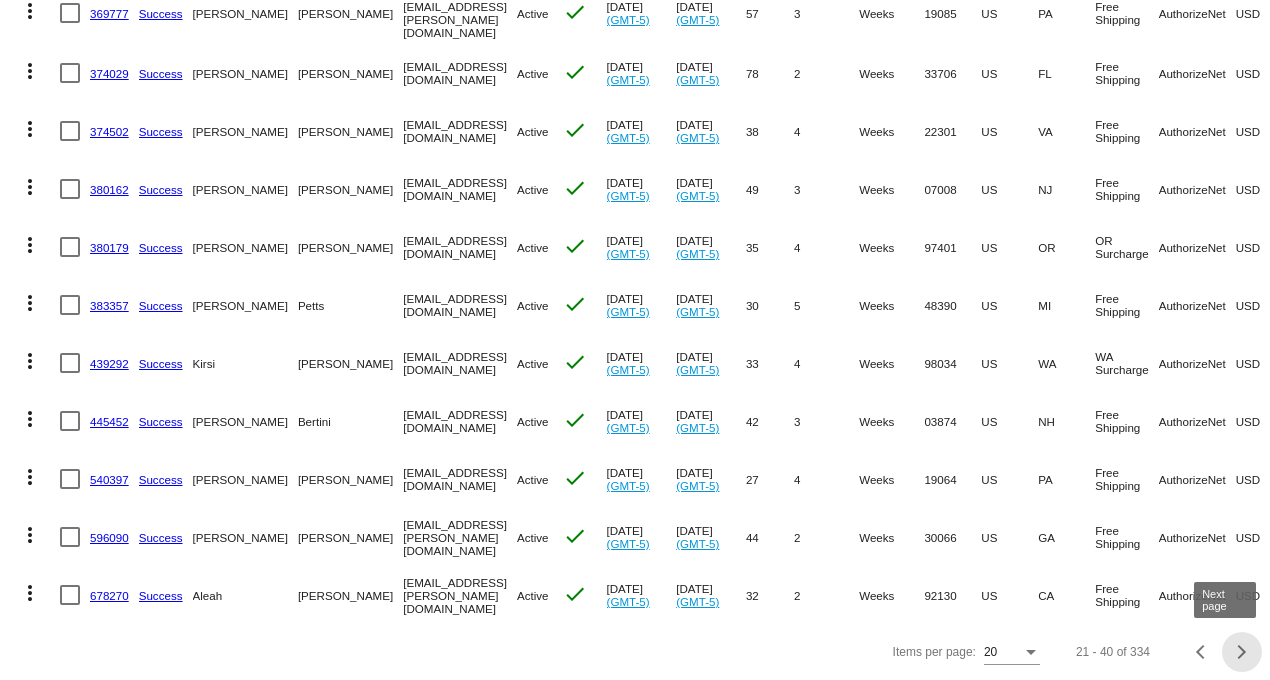 click 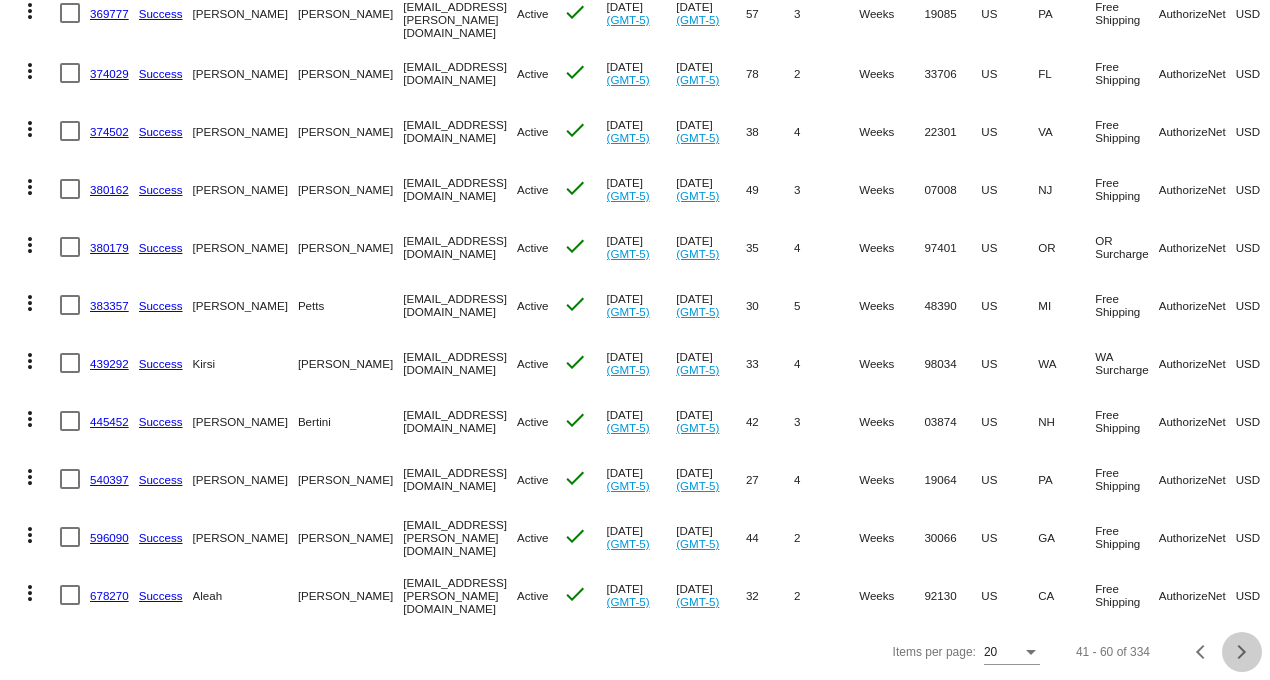 click 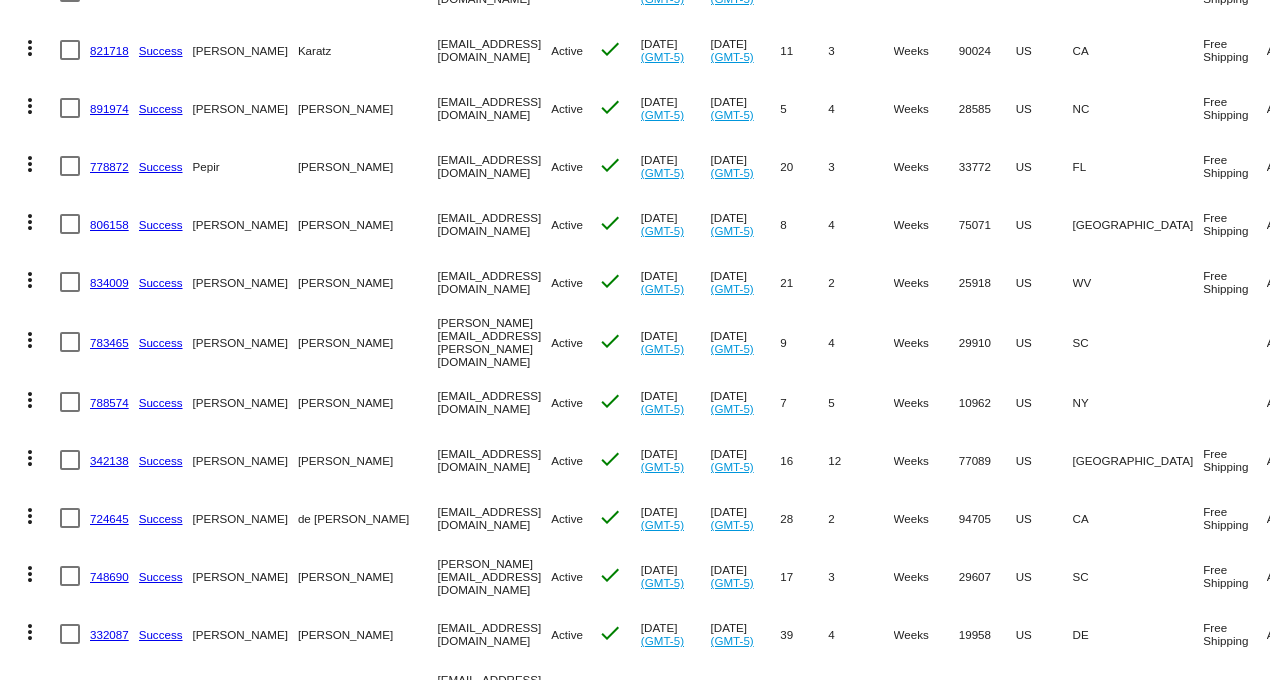 scroll, scrollTop: 468, scrollLeft: 0, axis: vertical 